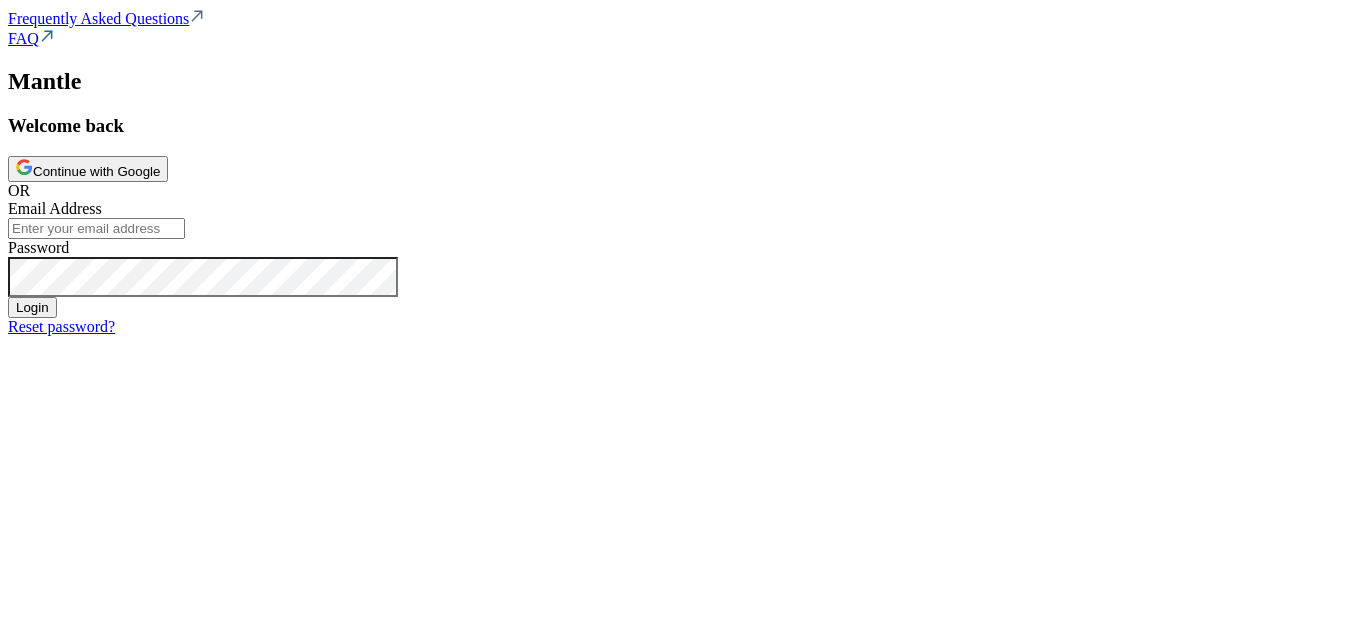 scroll, scrollTop: 0, scrollLeft: 0, axis: both 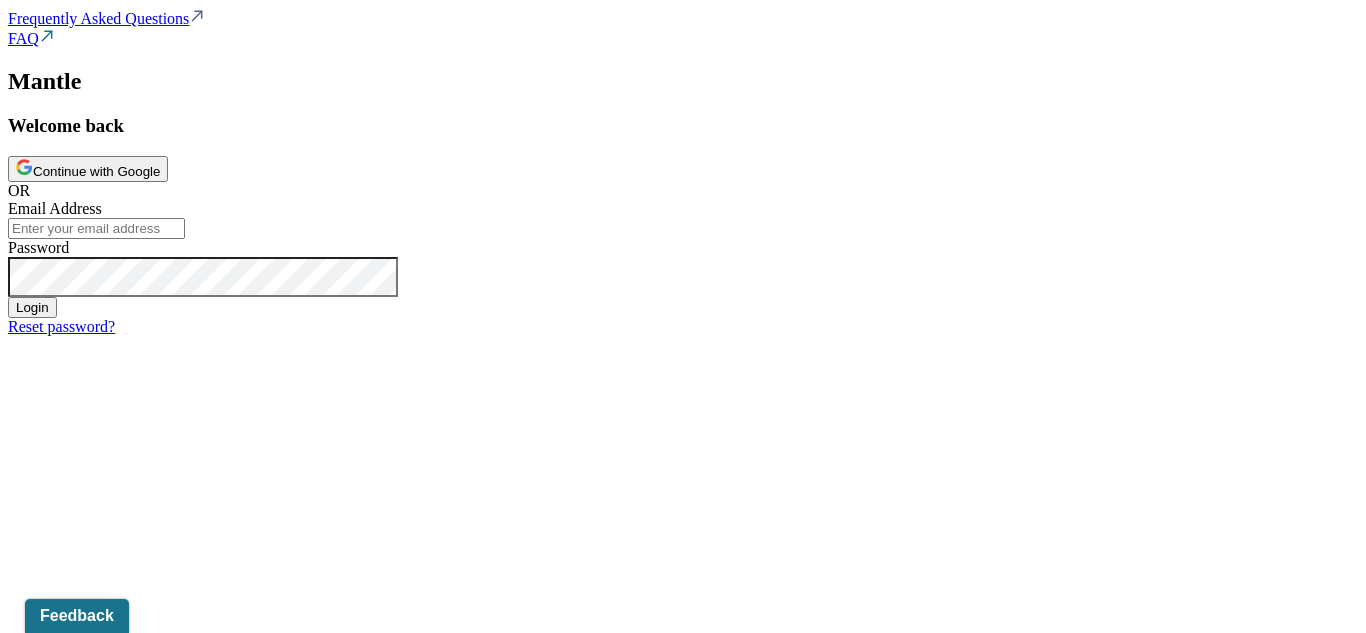 click on "Continue with Google" at bounding box center (88, 169) 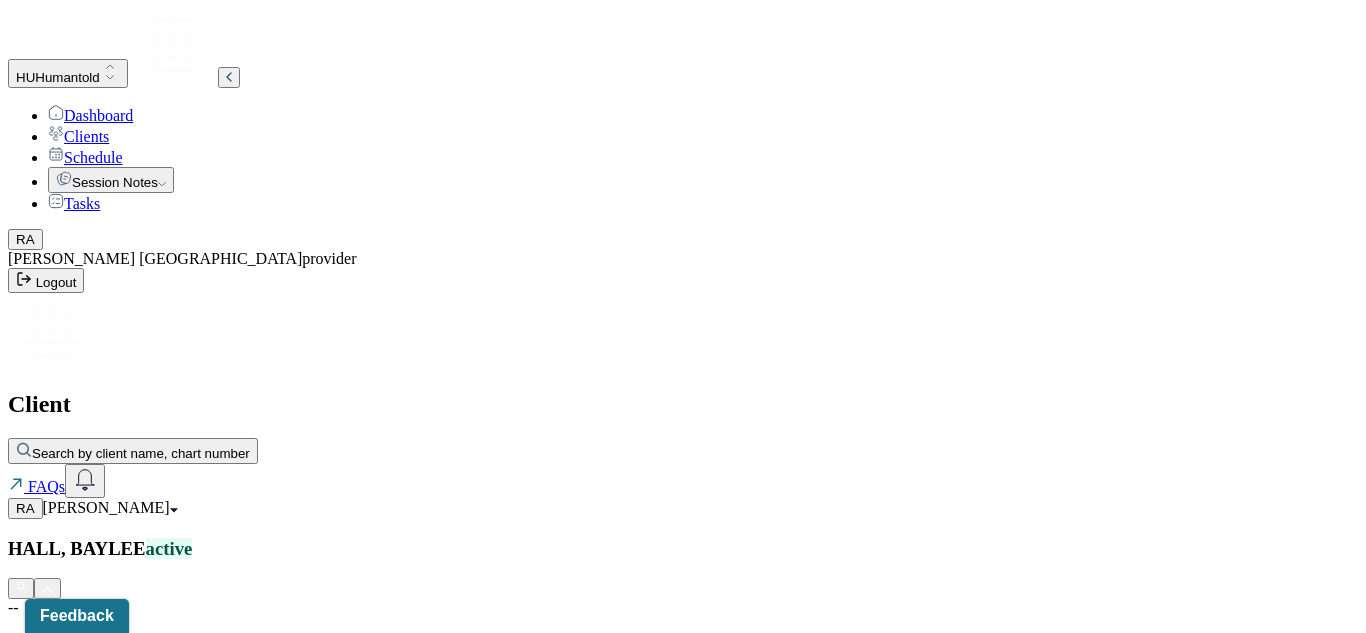 click on "Clients" at bounding box center [78, 136] 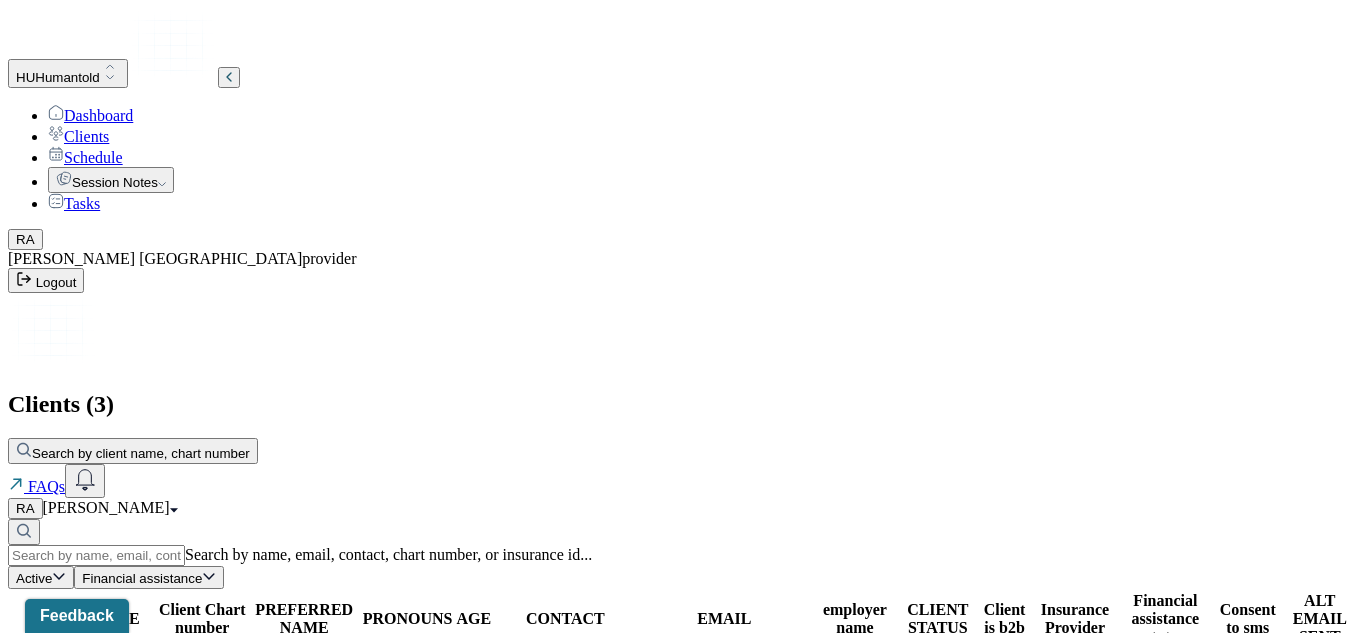 click on "FRUA035" at bounding box center (202, 677) 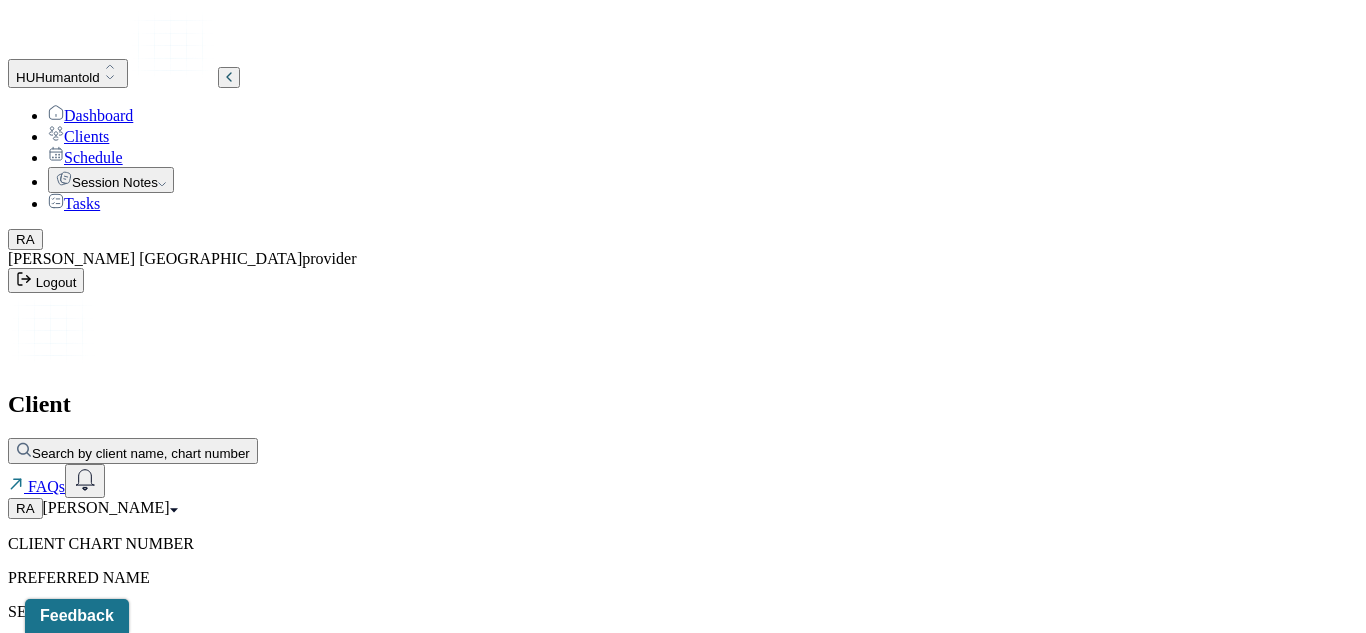 click on "CLIENT CHART NUMBER PREFERRED NAME SEX AGE DATE OF BIRTH  CONTACT EMAIL PROVIDER DIAGNOSIS DIAGNOSIS CODE LAST SESSION insurance provider FINANCIAL ASSISTANCE STATUS Address City State Zipcode Consent to Sms" at bounding box center (683, 833) 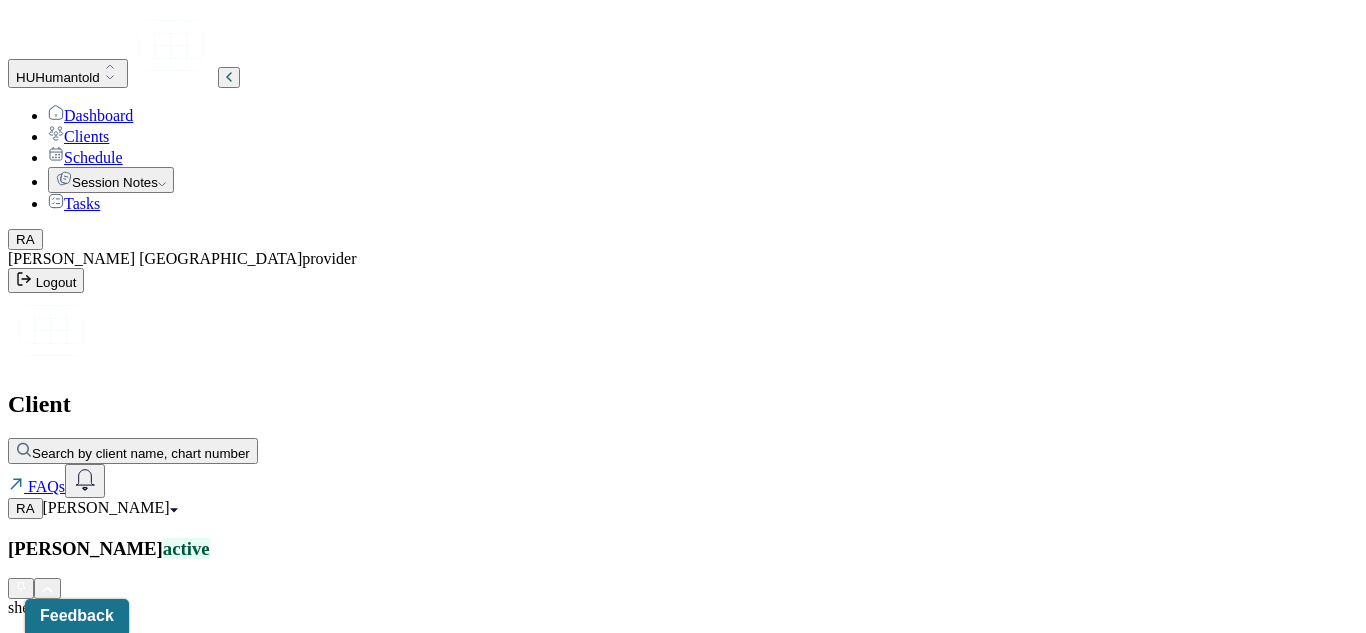 click at bounding box center [47, 588] 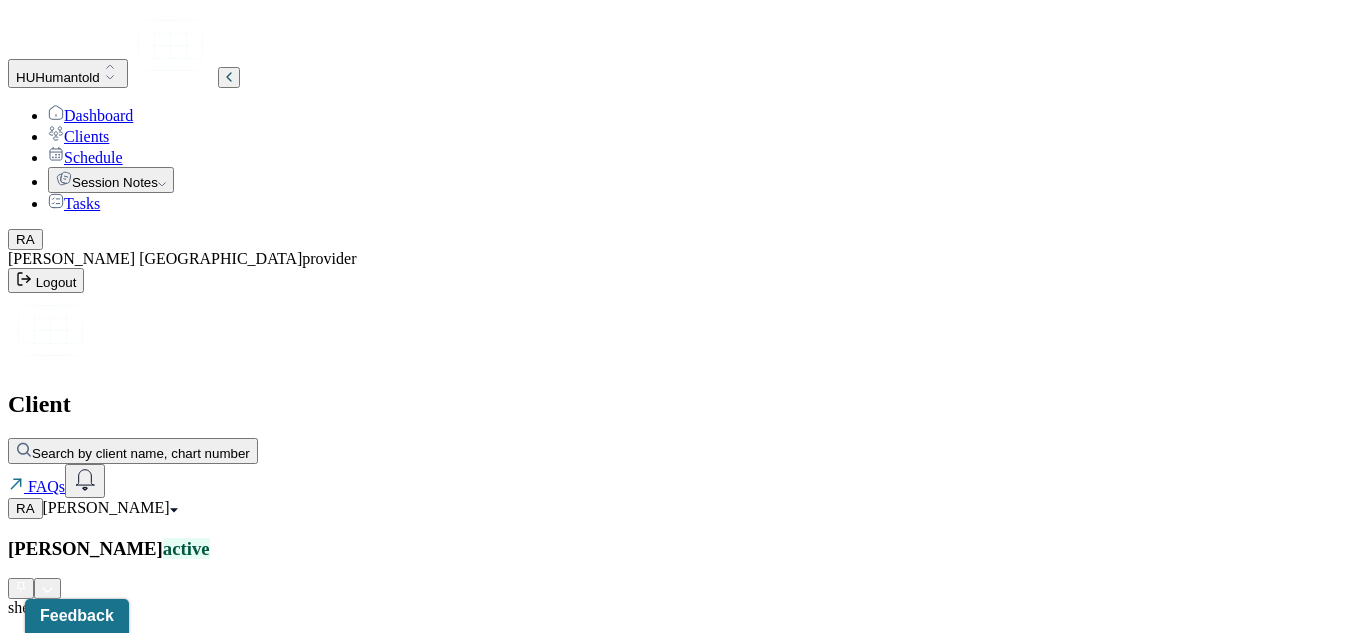 click at bounding box center [47, 588] 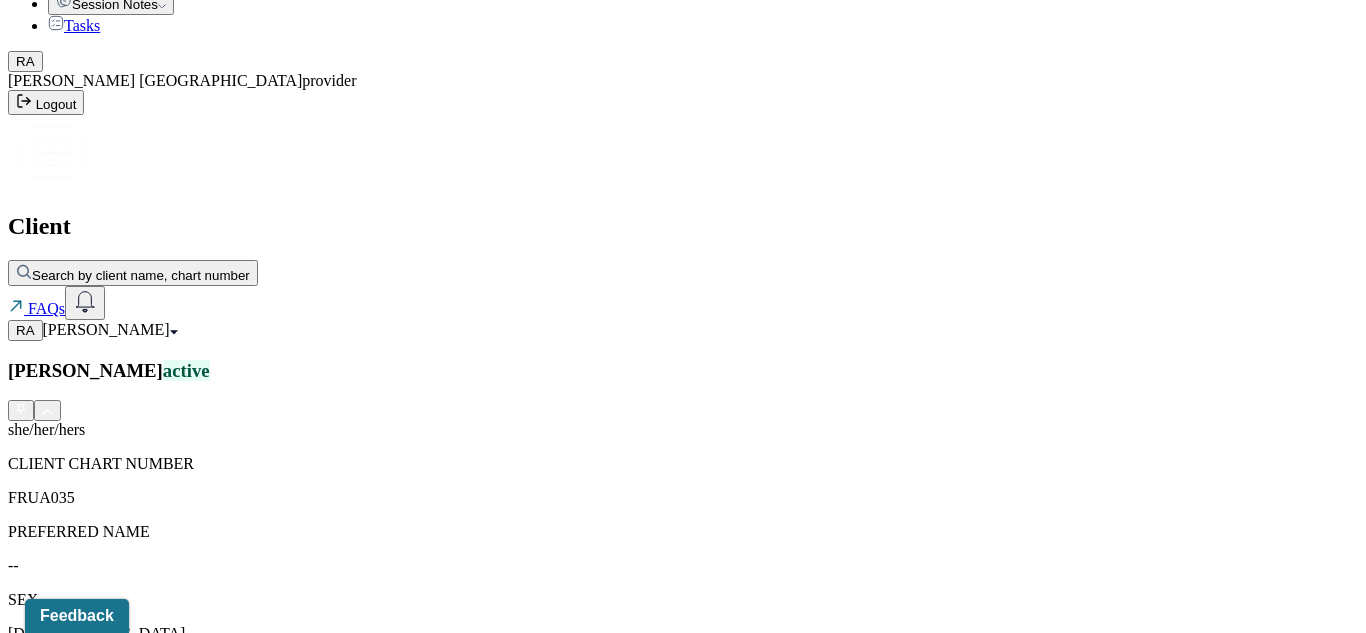 scroll, scrollTop: 349, scrollLeft: 0, axis: vertical 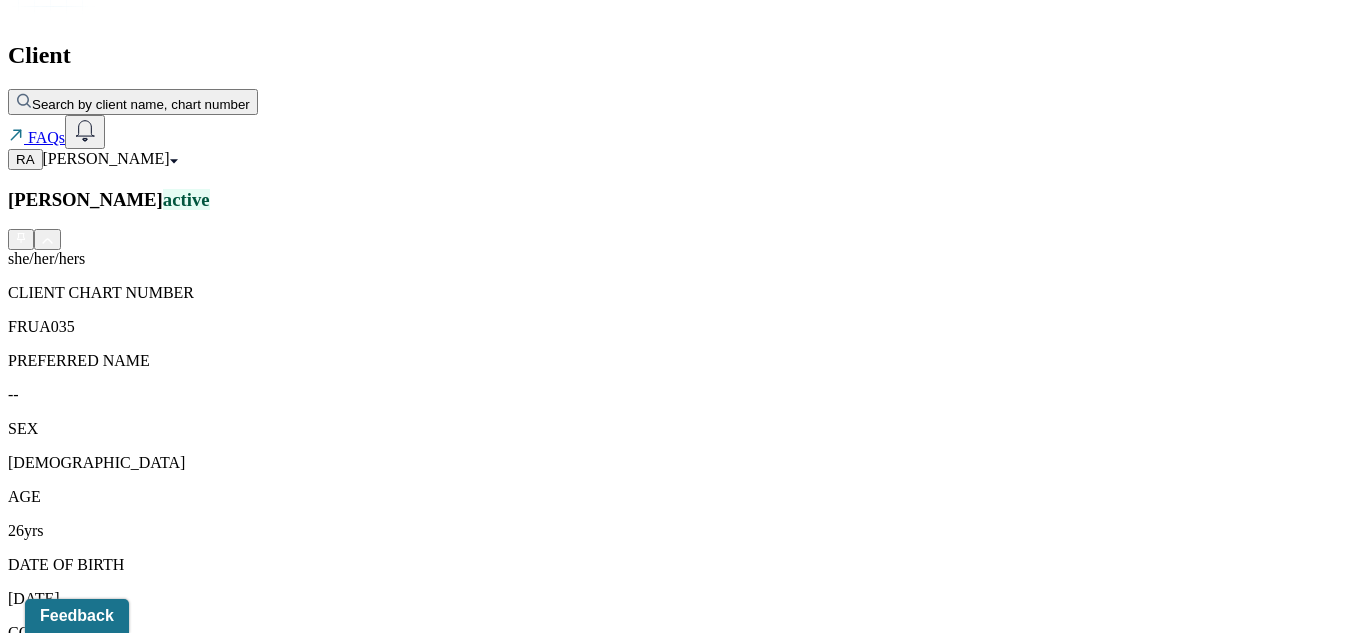 click on "Relations info" at bounding box center [109, 1552] 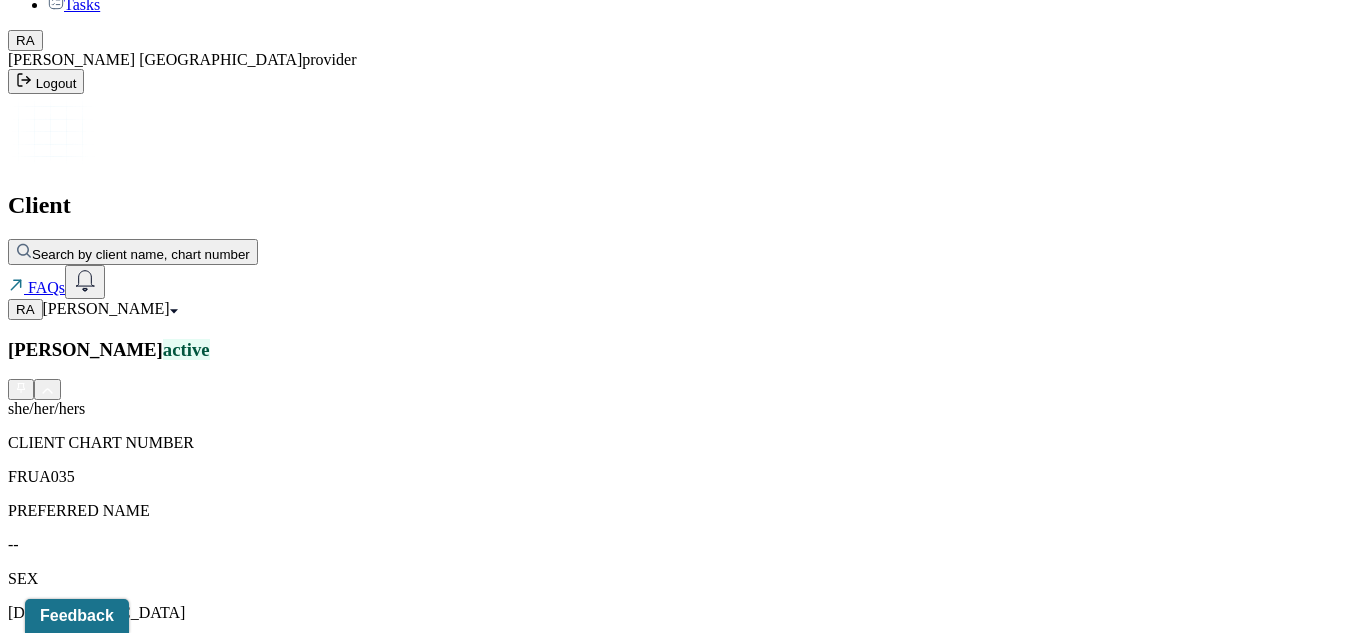 scroll, scrollTop: 200, scrollLeft: 0, axis: vertical 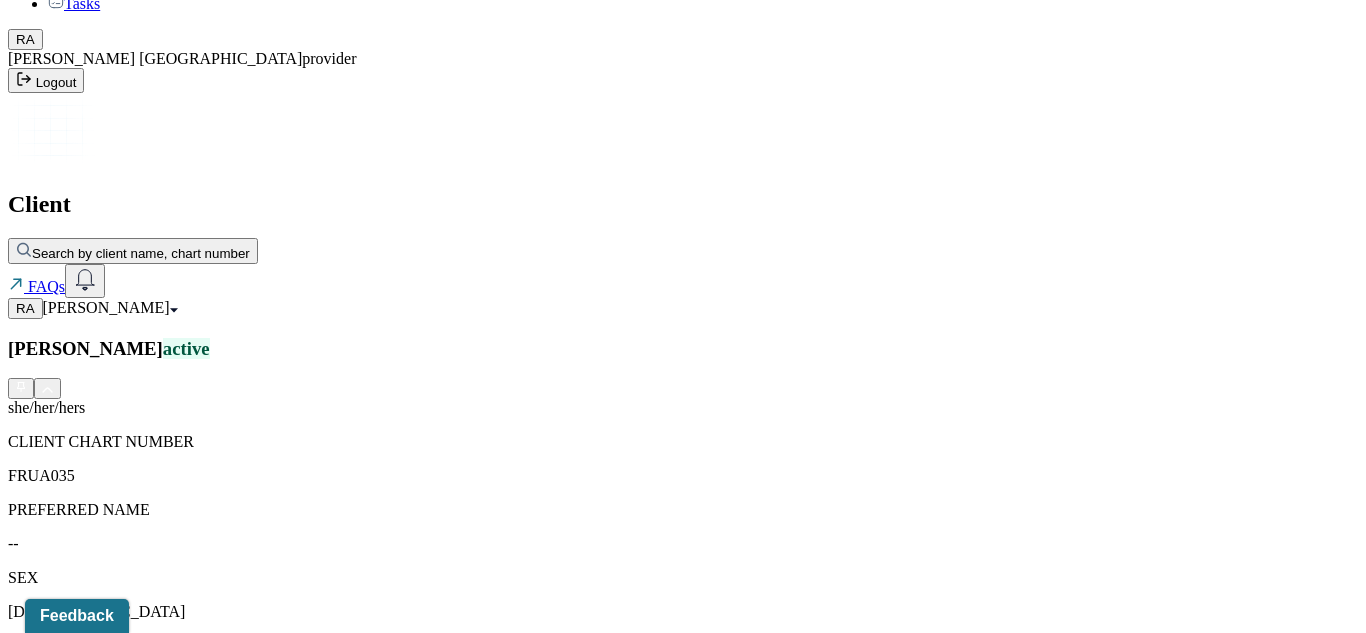 click on "Session Notes" at bounding box center [209, 1701] 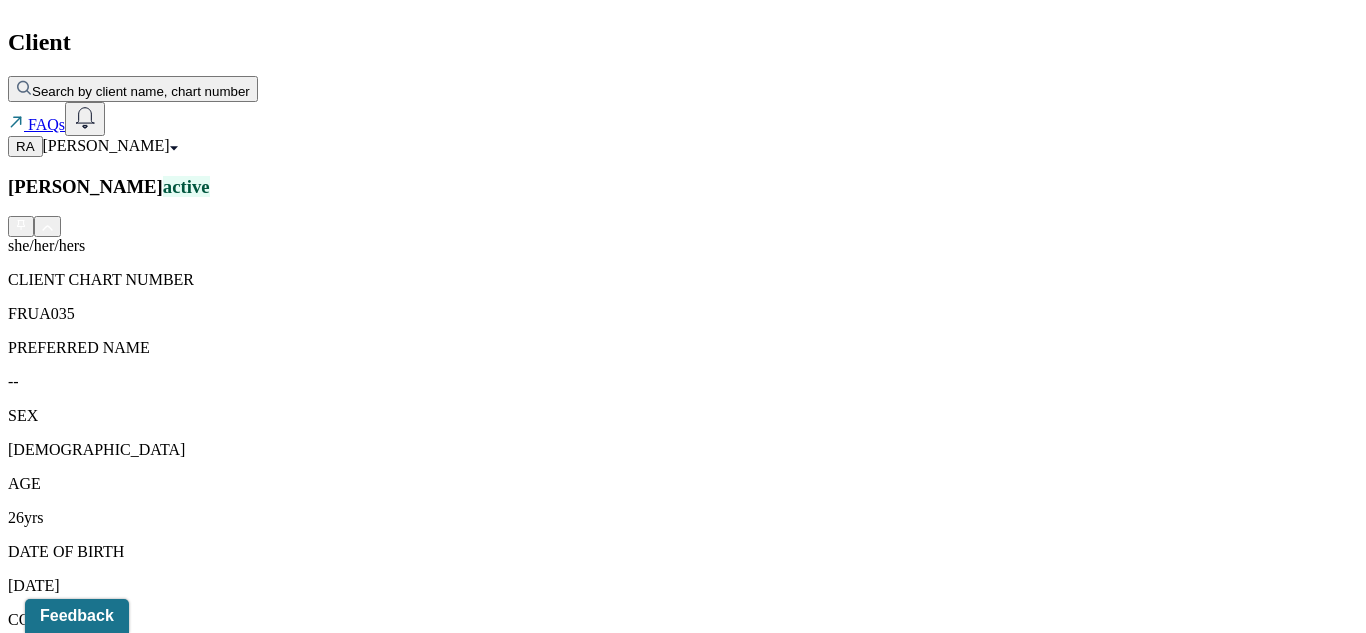 click at bounding box center (755, 1673) 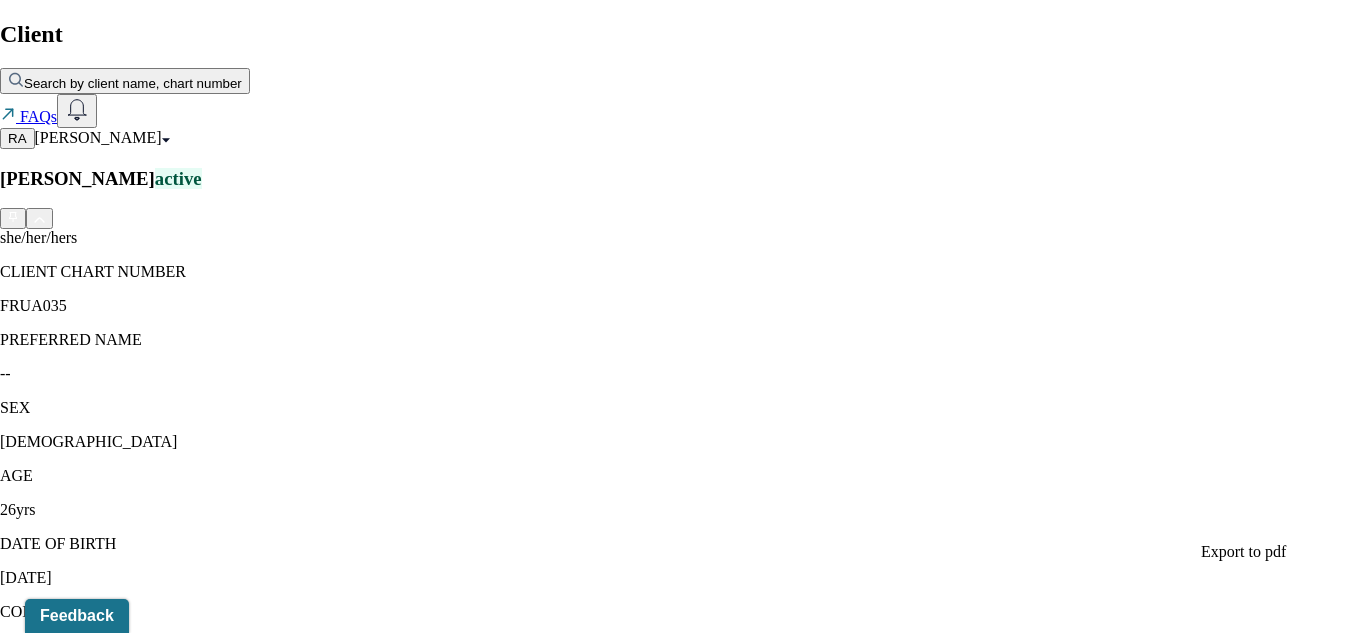 click on "Individual intake note" at bounding box center (256, 1665) 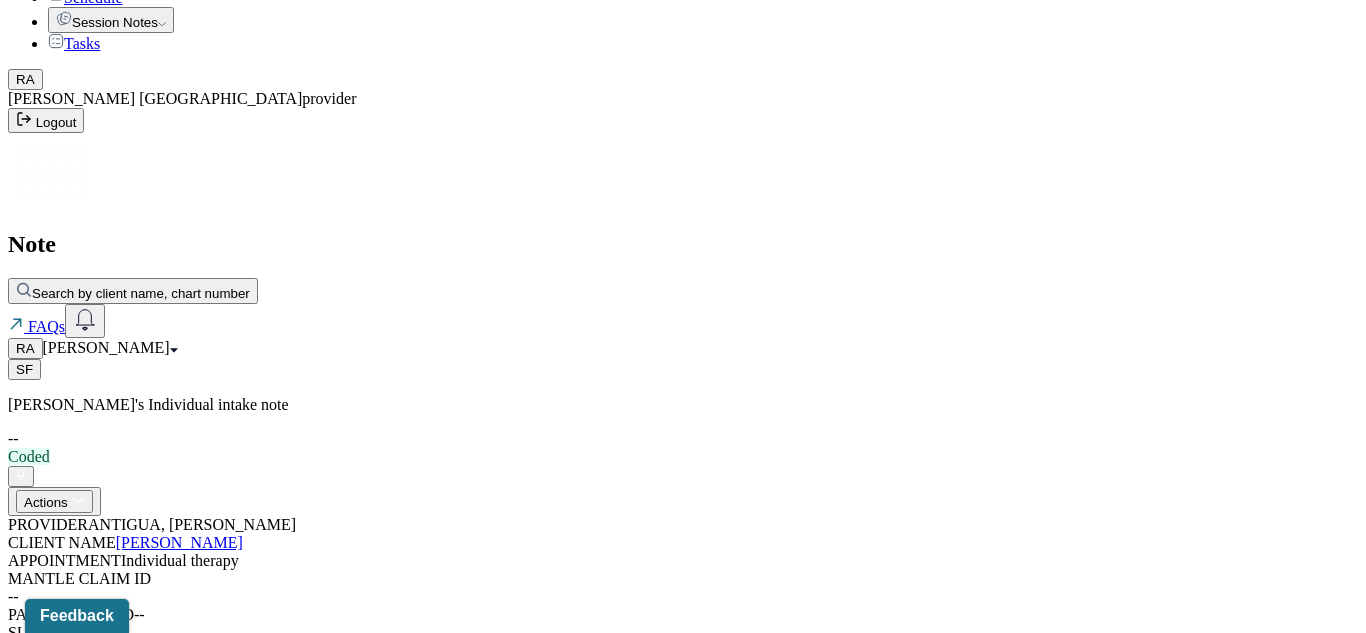 scroll, scrollTop: 0, scrollLeft: 0, axis: both 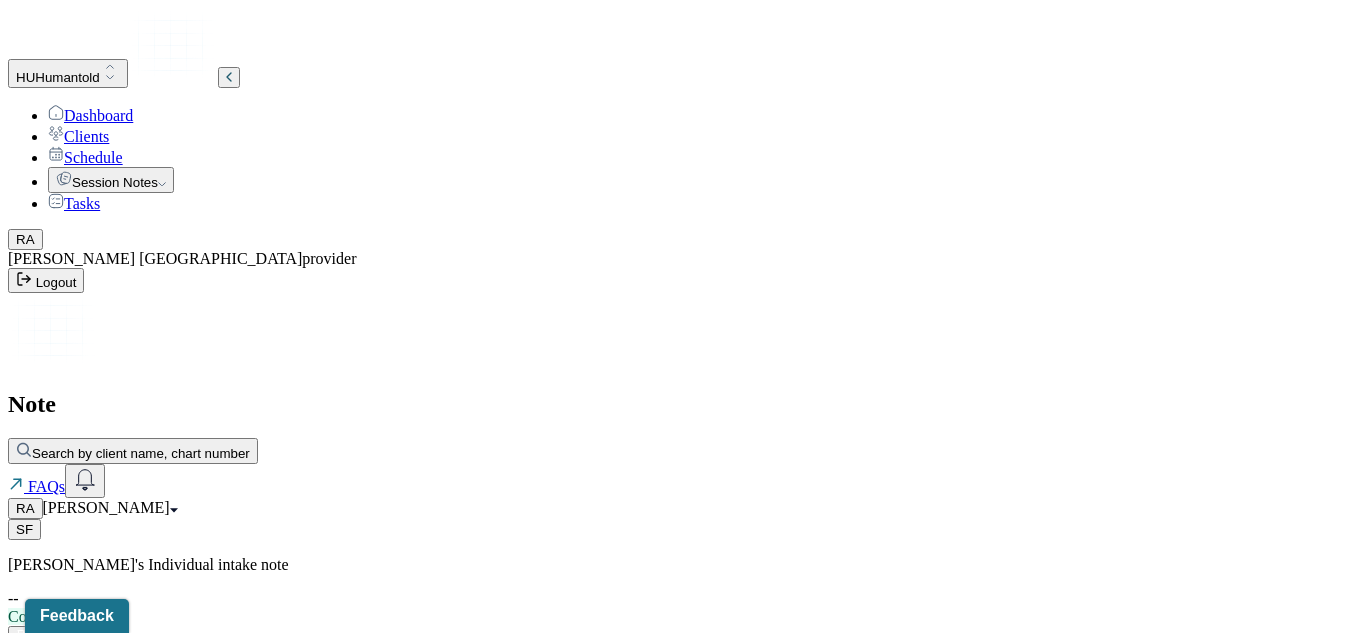 click on "Actions" at bounding box center [54, 661] 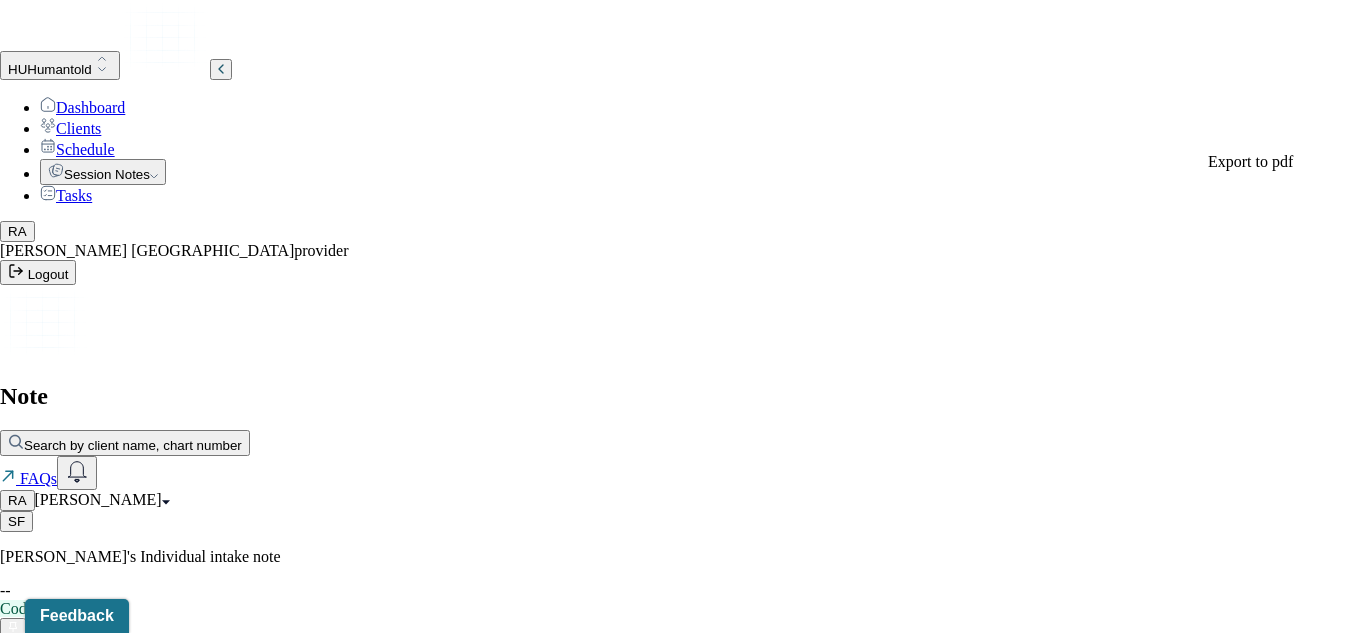 click on "SF [PERSON_NAME]'s   Individual intake note -- Coded       Actions   PROVIDER ANTIGUA, [PERSON_NAME] CLIENT NAME [PERSON_NAME] APPOINTMENT Individual therapy   MANTLE CLAIM ID -- PAYER CLAIM ID -- SUBMISSION -- POS CODE 10 - Telehealth Provided in Patient's Home DOB [DEMOGRAPHIC_DATA]  (26 Yrs) INSURANCE CARE CHART NUMBER FRUA035 CPT CODE 90837 DATE OF SERVICE [DATE]   5:00 PM   -   6:00 PM ( 1hr ) SIGNATURE R.A.   ([DATE] 7:44 PM) MODIFIER 95 Telemedicine DIAGNOSIS Primary:   F41.1 [MEDICAL_DATA] ,  Secondary:   -- Tertiary:   --" at bounding box center [683, 853] 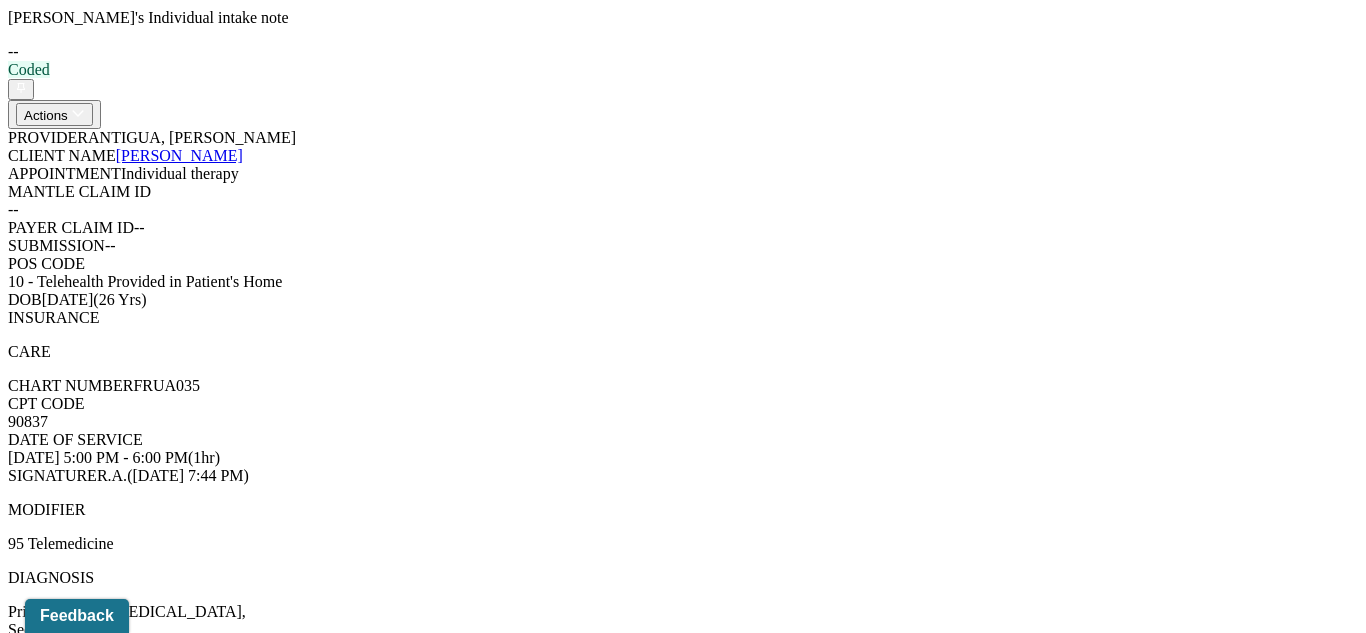 scroll, scrollTop: 514, scrollLeft: 0, axis: vertical 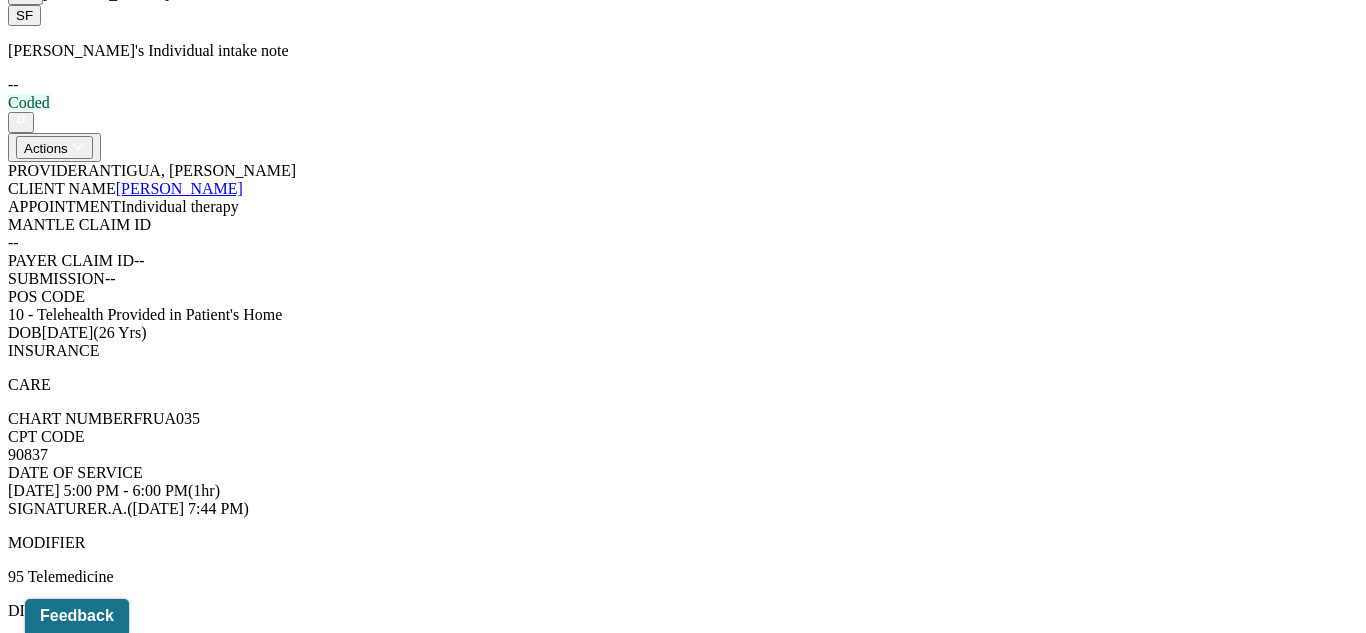 click 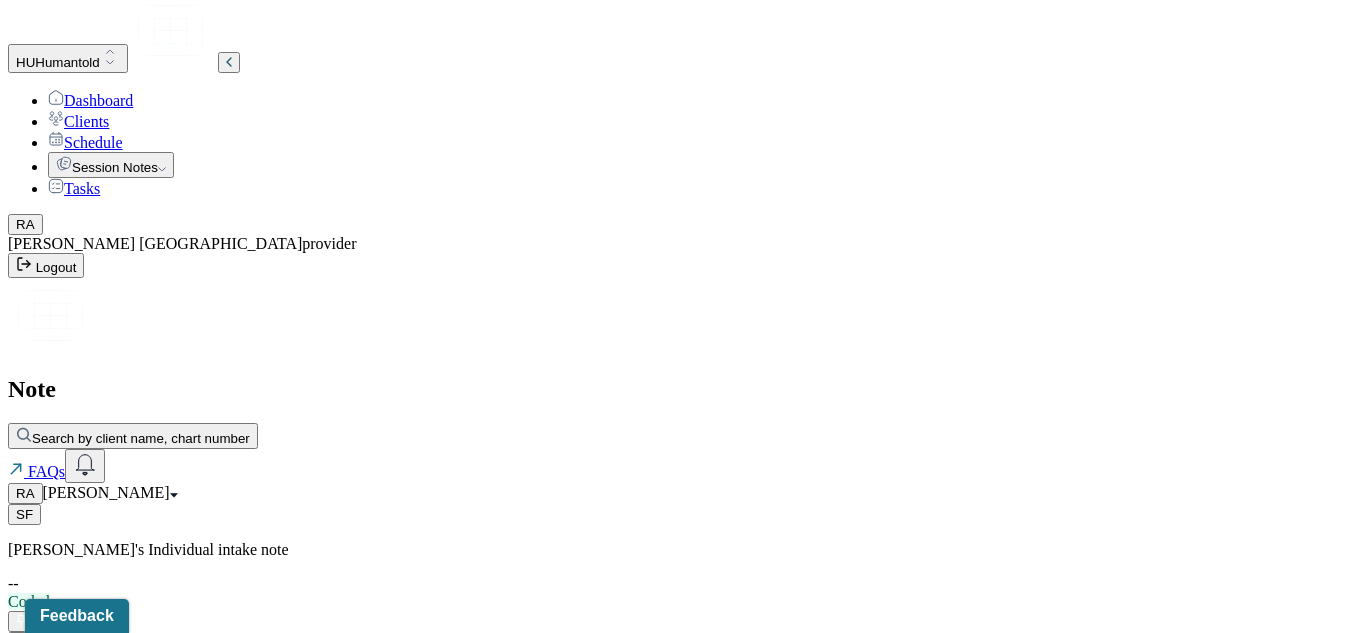 scroll, scrollTop: 13, scrollLeft: 0, axis: vertical 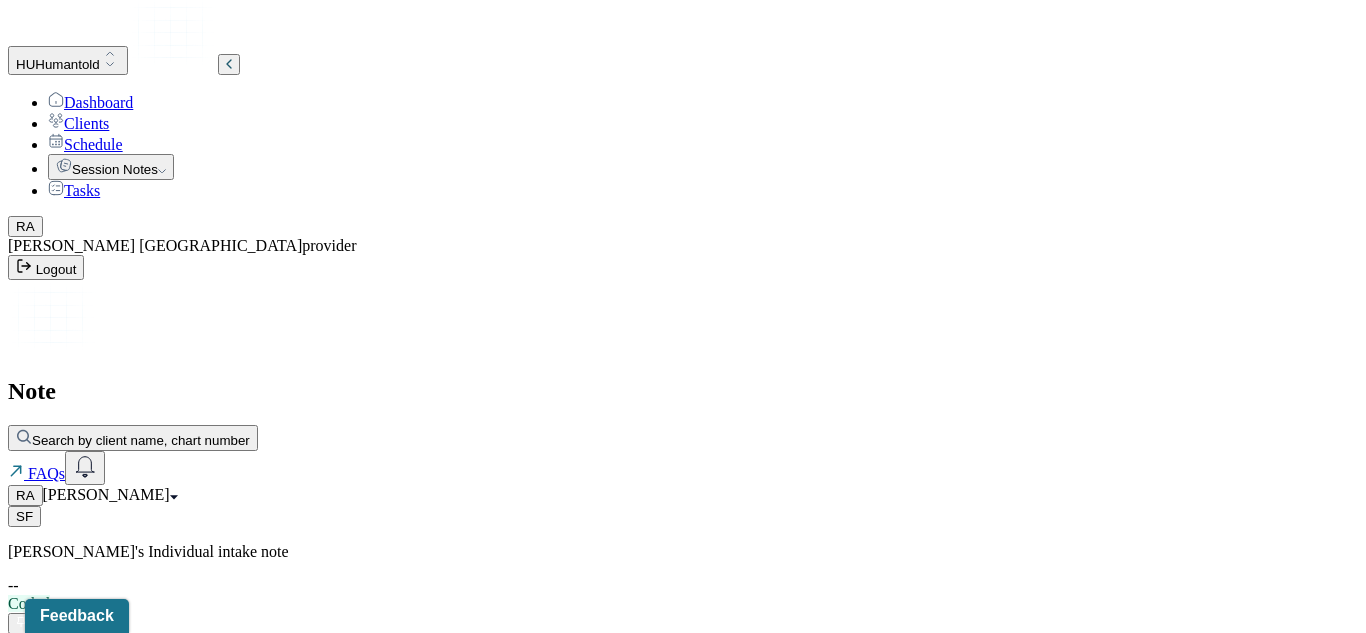 click on "Actions" at bounding box center [54, 648] 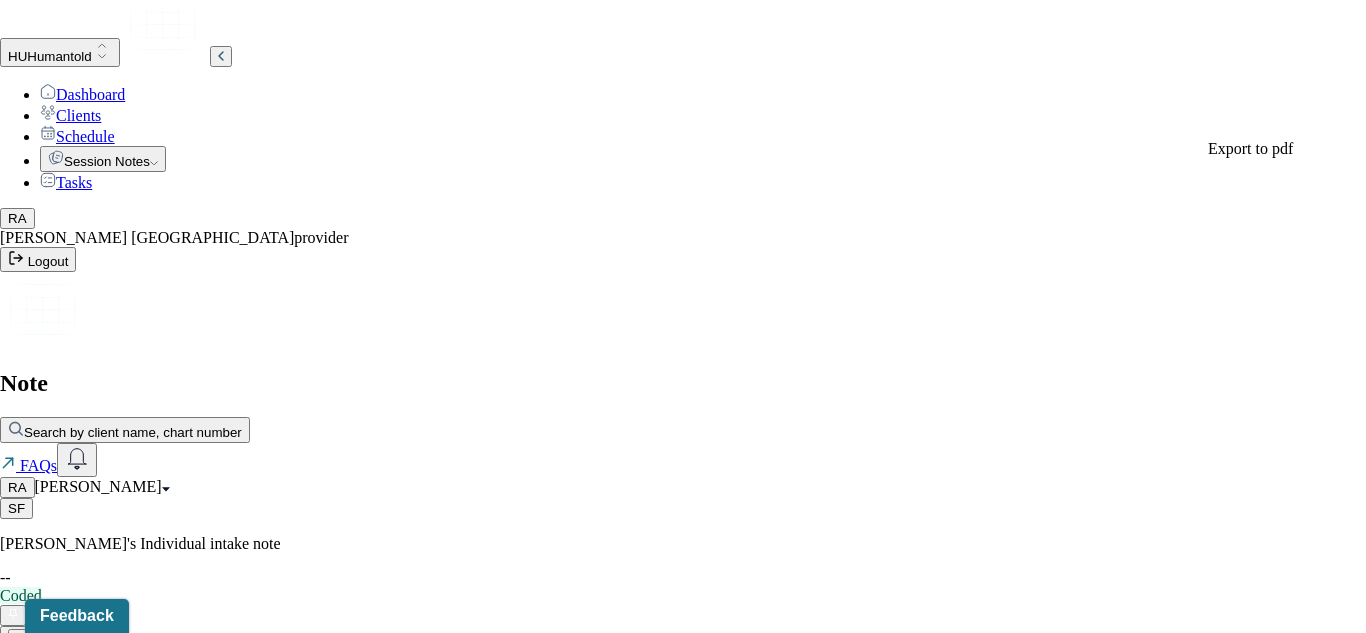 click on "HU Humantold       Dashboard Clients Schedule Session Notes Tasks RA [PERSON_NAME]   Antigua provider   Logout Note   Search by client name, chart number     FAQs     RA [PERSON_NAME] SF [PERSON_NAME]'s   Individual intake note -- Coded       Actions   PROVIDER ANTIGUA, [PERSON_NAME] CLIENT NAME [PERSON_NAME] APPOINTMENT Individual therapy   MANTLE CLAIM ID -- PAYER CLAIM ID -- SUBMISSION -- POS CODE 10 - Telehealth Provided in Patient's Home DOB [DEMOGRAPHIC_DATA]  (26 Yrs) INSURANCE CARE CHART NUMBER FRUA035 CPT CODE 90837 DATE OF SERVICE [DATE]   5:00 PM   -   6:00 PM ( 1hr ) SIGNATURE R.A.   ([DATE] 7:44 PM) MODIFIER 95 Telemedicine DIAGNOSIS Primary:   F41.1 [MEDICAL_DATA] ,  Secondary:   -- Tertiary:   --   Session Note     Claims     Payments History     Remits     Content     Messages     Change requested     Activity   No changes requested Changes requested from your supervisor will show here
Export to pdf" at bounding box center (683, 303) 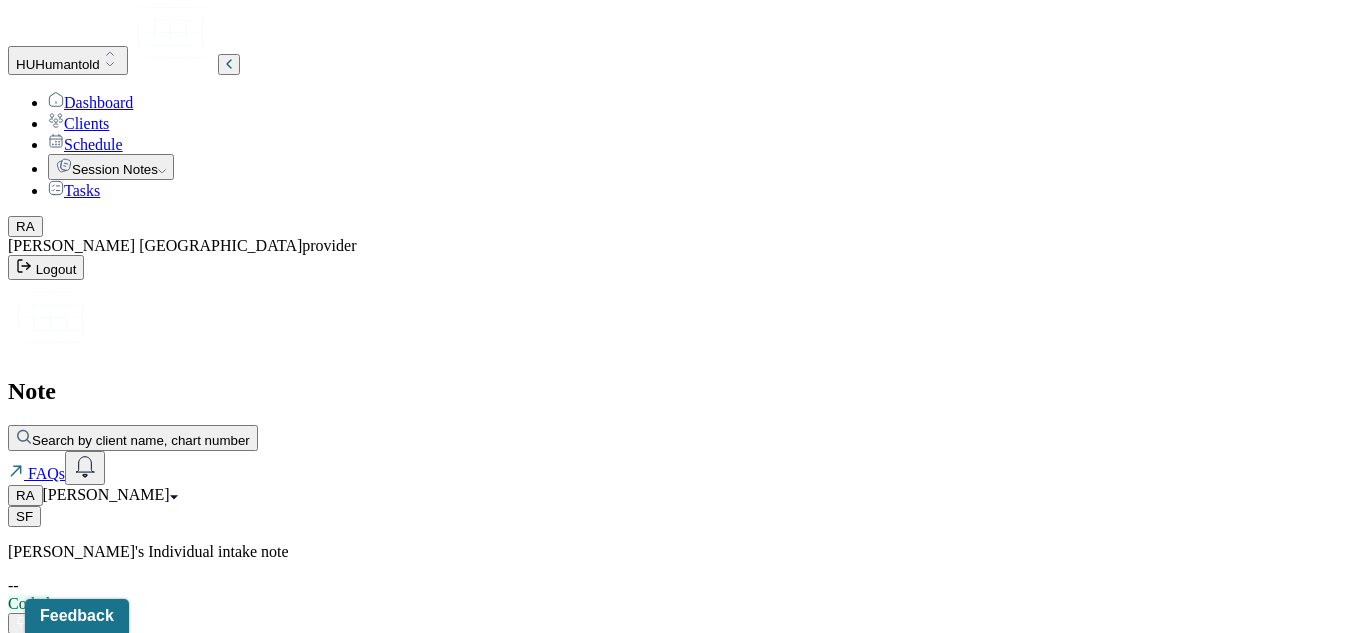 click on "Session Note" at bounding box center [55, 1201] 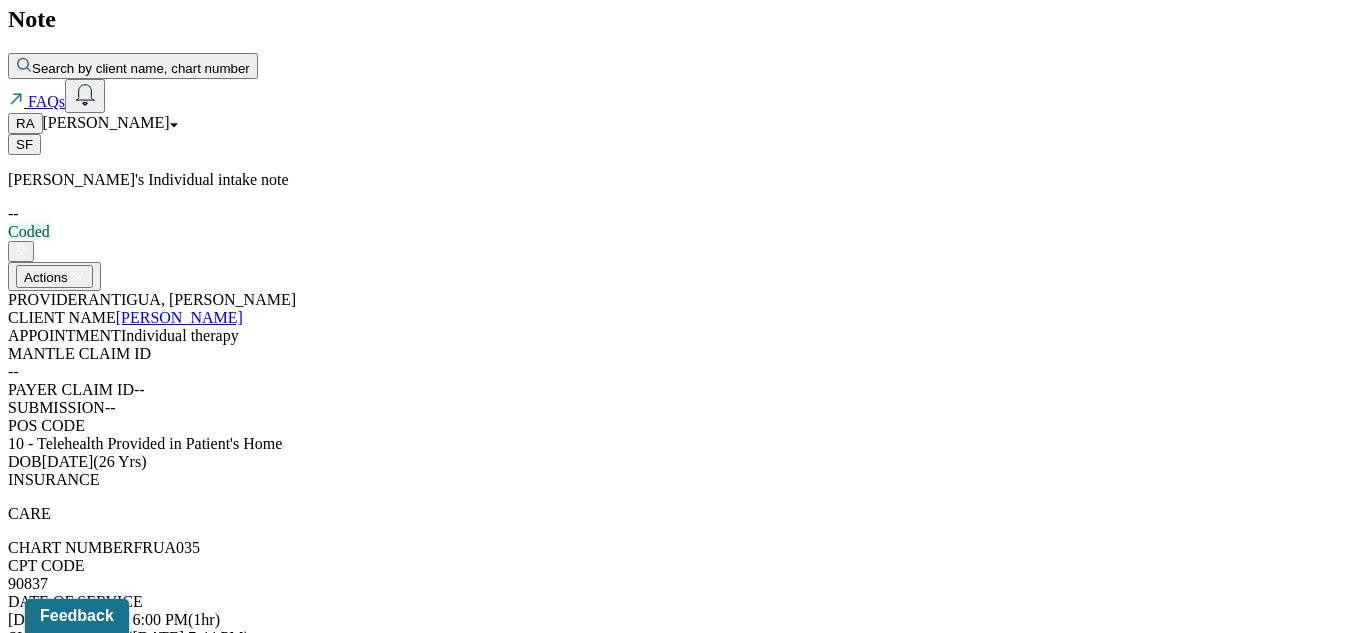 scroll, scrollTop: 390, scrollLeft: 0, axis: vertical 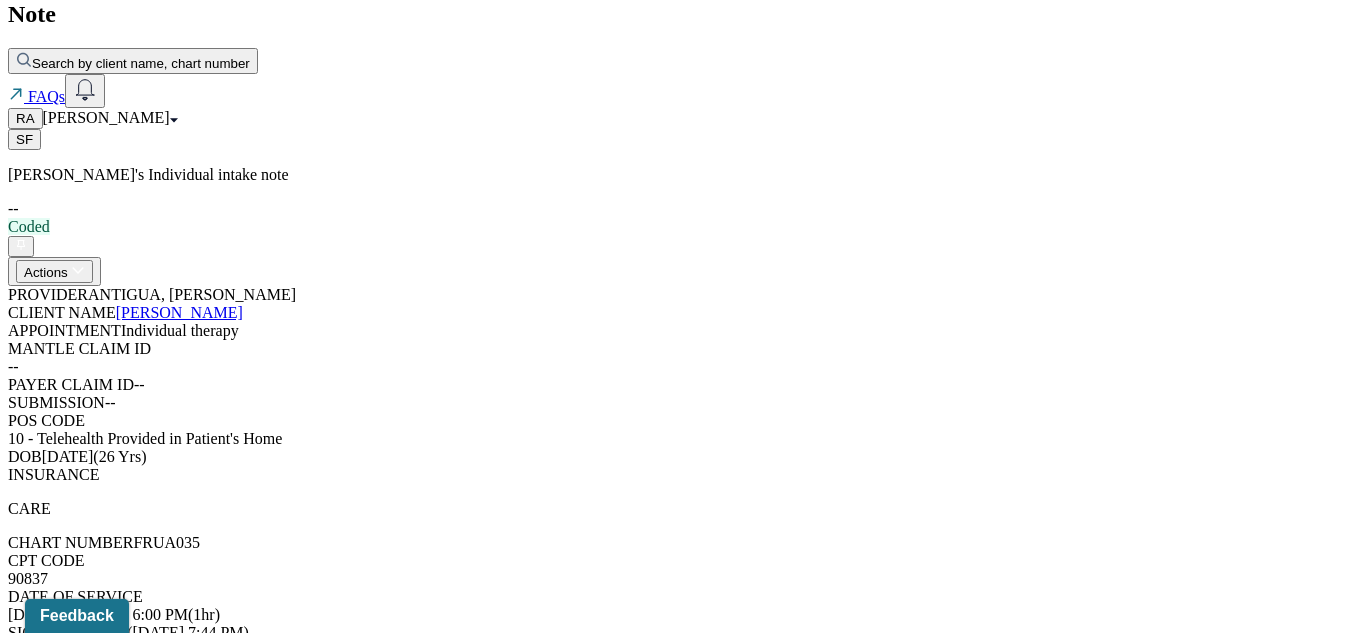click on "Content" at bounding box center [39, 845] 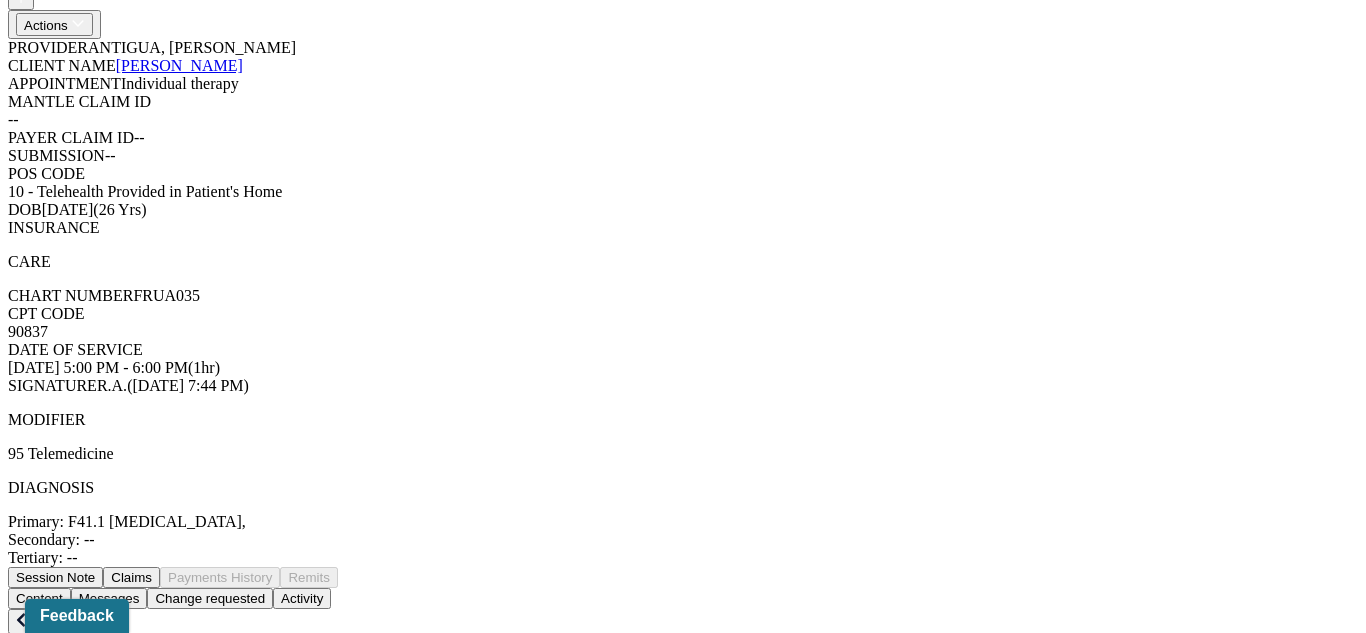 scroll, scrollTop: 654, scrollLeft: 0, axis: vertical 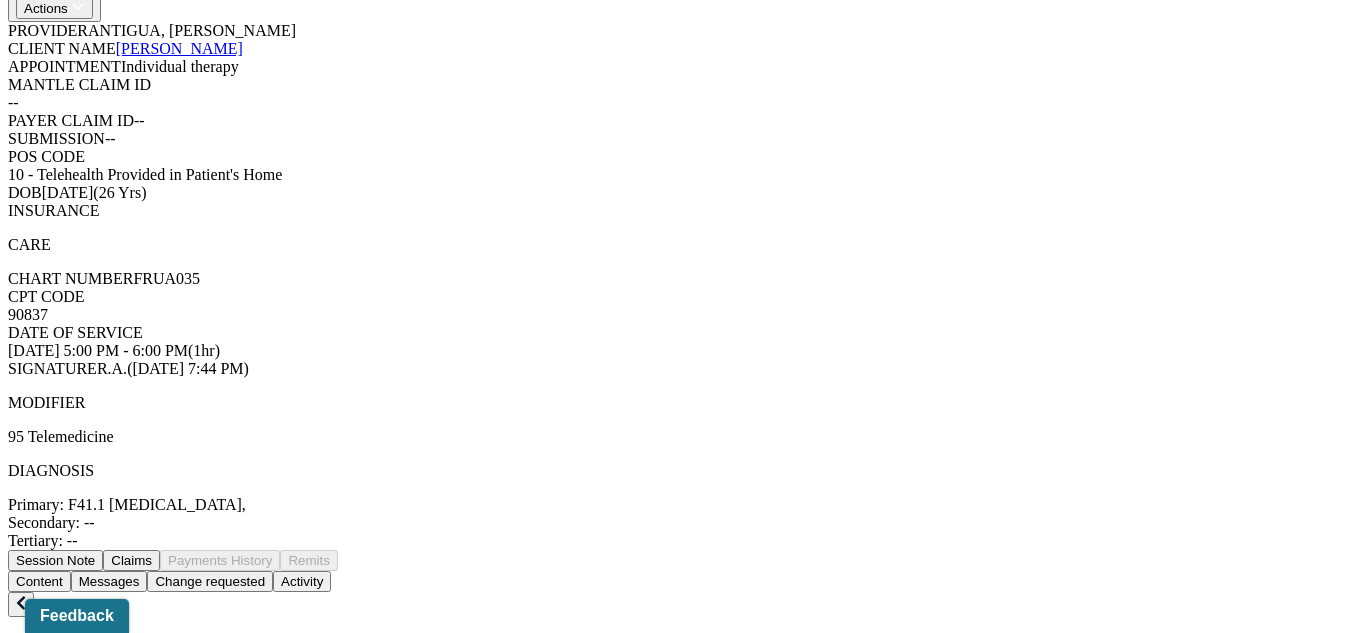 click on "Symptoms" at bounding box center [82, 677] 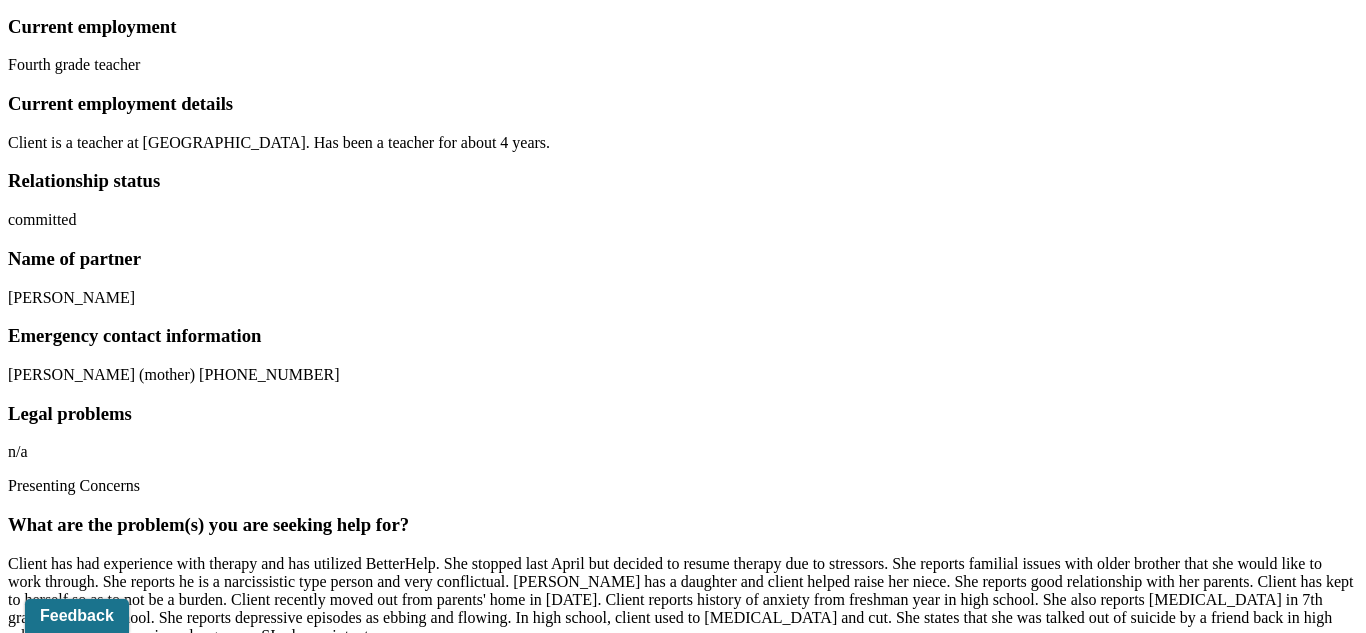 click 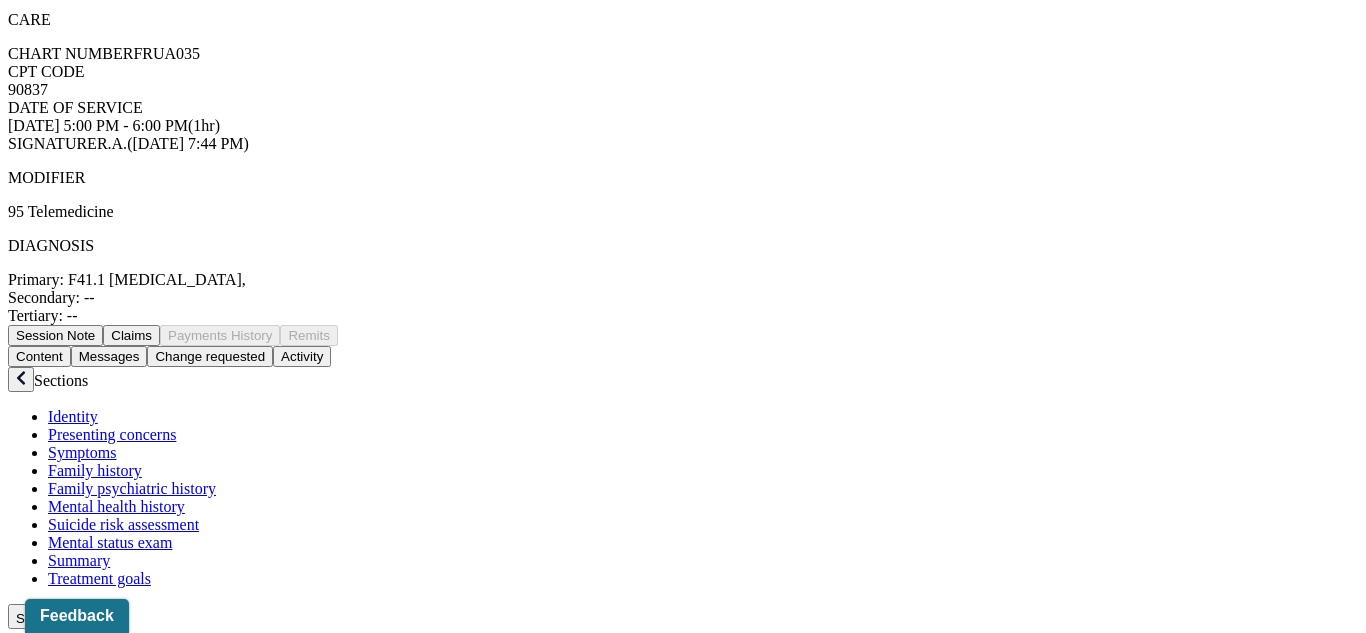 scroll, scrollTop: 0, scrollLeft: 0, axis: both 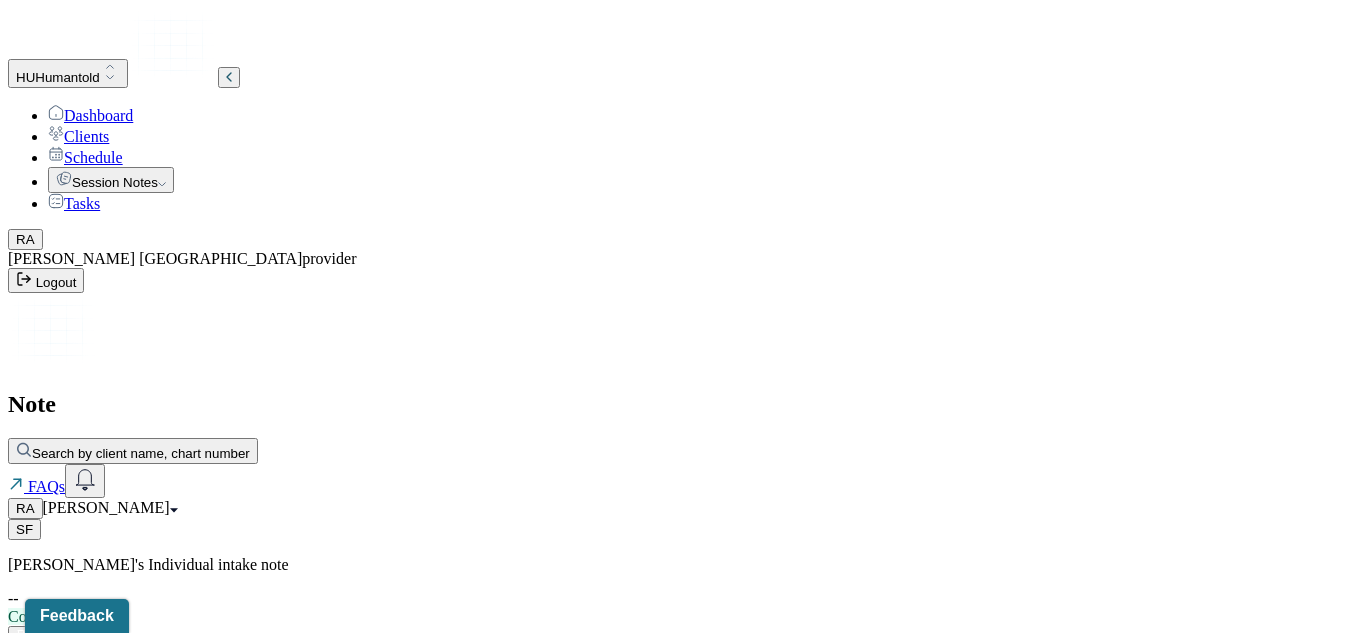 click on "Actions" at bounding box center [54, 661] 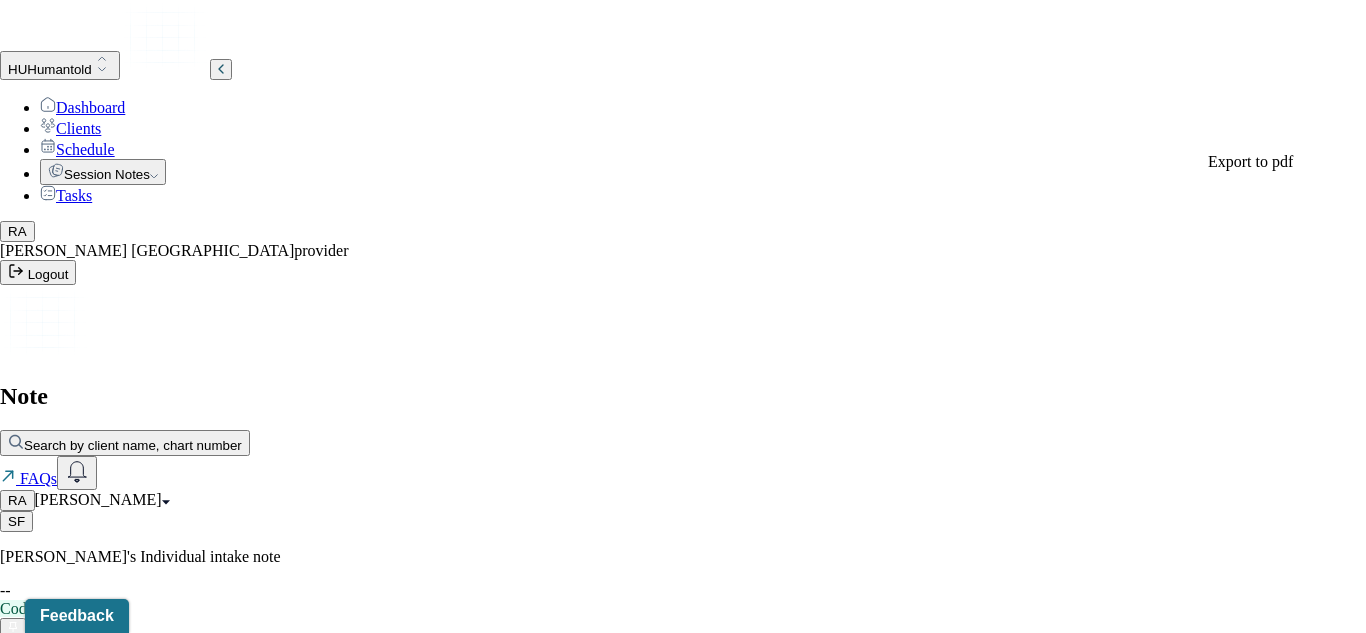 click on "INSURANCE CARE CHART NUMBER FRUA035 CPT CODE 90837 DATE OF SERVICE [DATE]   5:00 PM   -   6:00 PM ( 1hr ) SIGNATURE R.A.   ([DATE] 7:44 PM)" at bounding box center (683, 936) 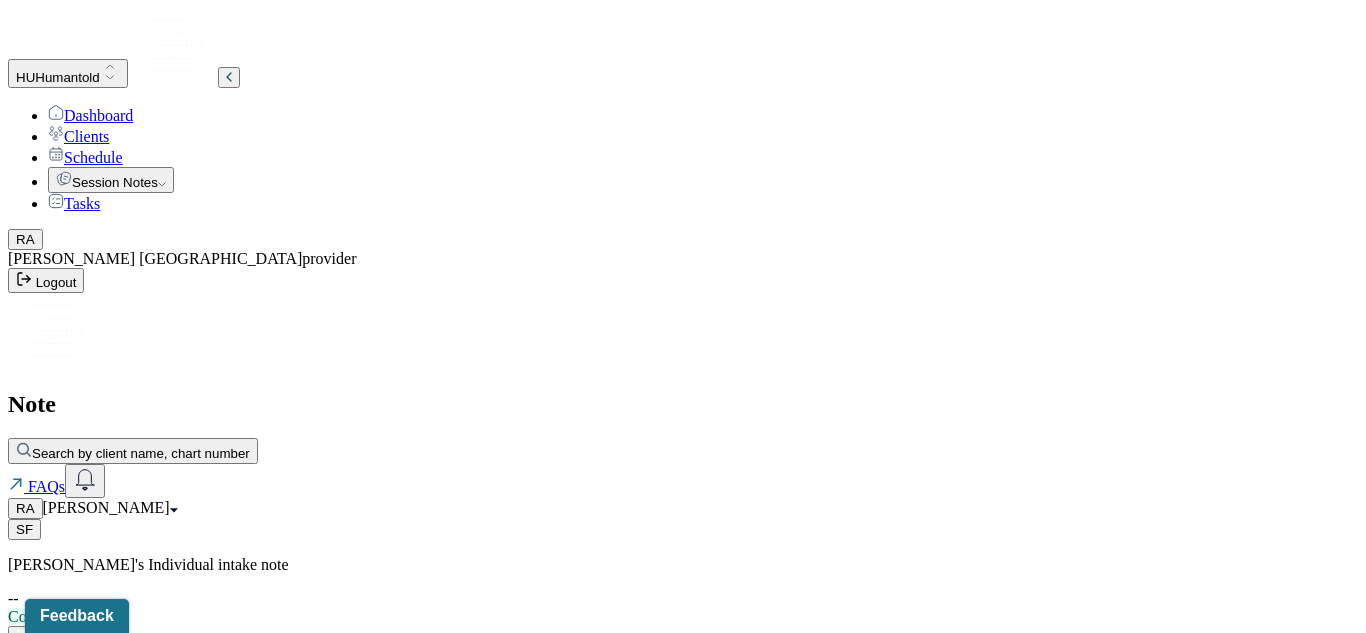 click on "Session Notes" at bounding box center [111, 180] 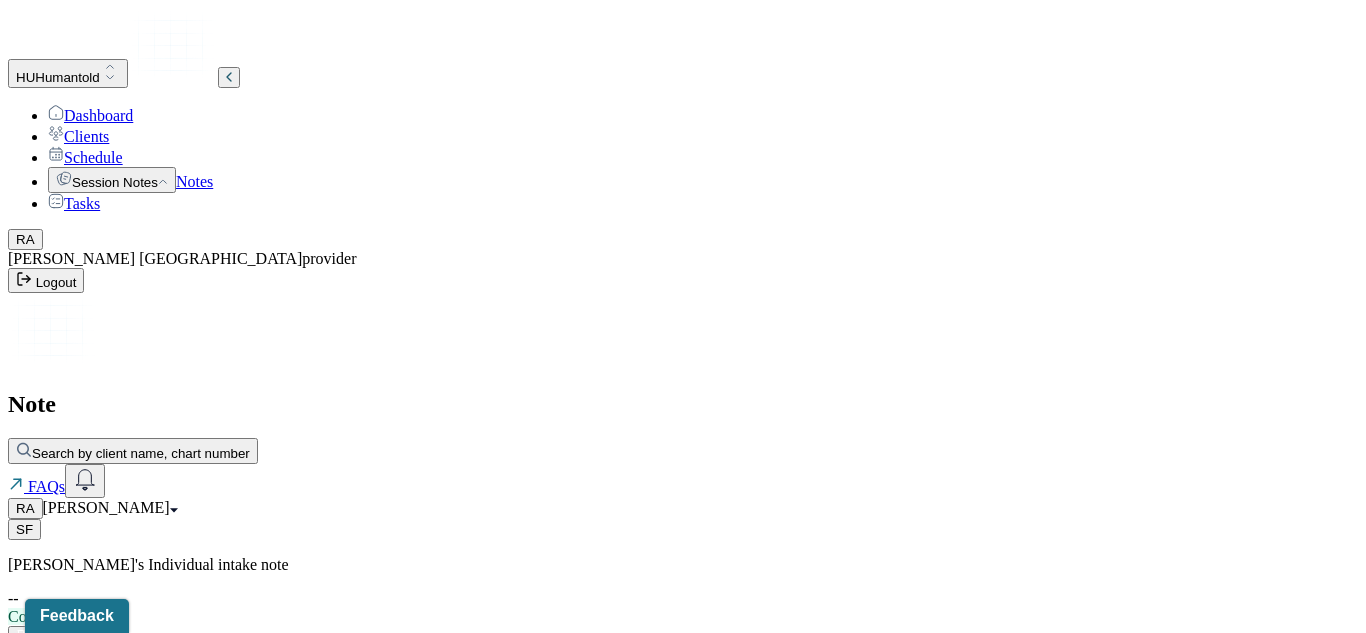click on "Notes" at bounding box center (194, 181) 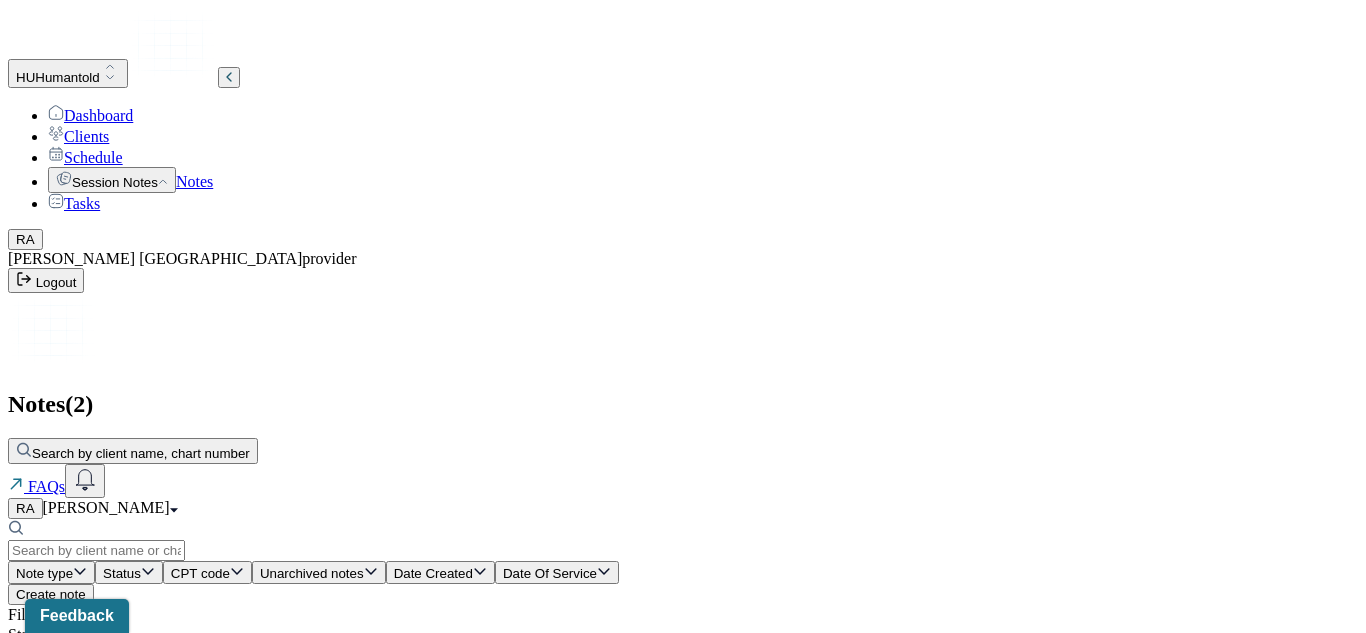 click at bounding box center (96, 550) 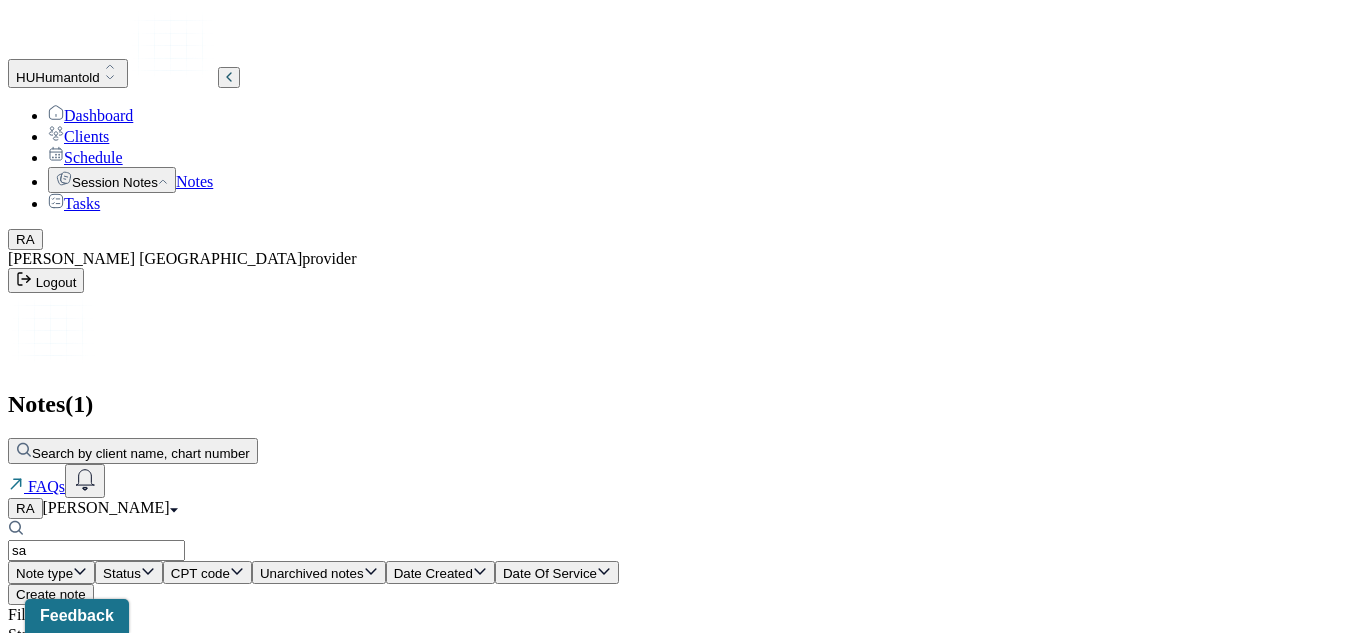 click on "Status" at bounding box center (129, 572) 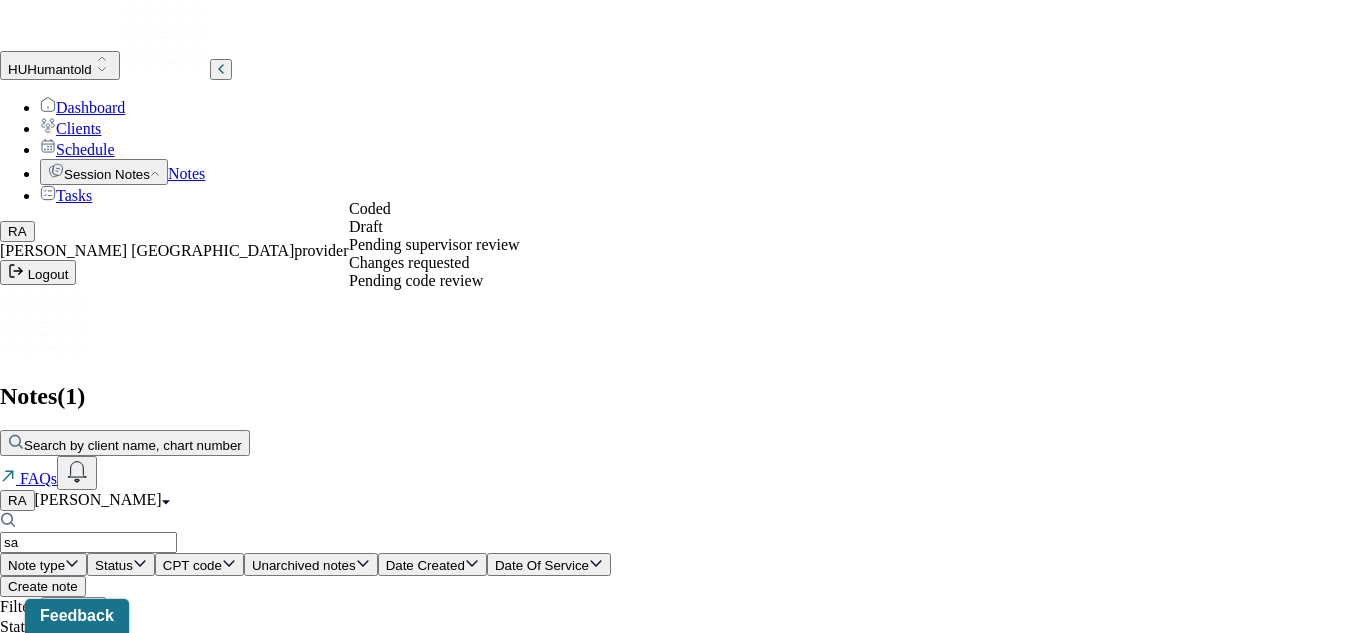 click on "Status" at bounding box center [121, 564] 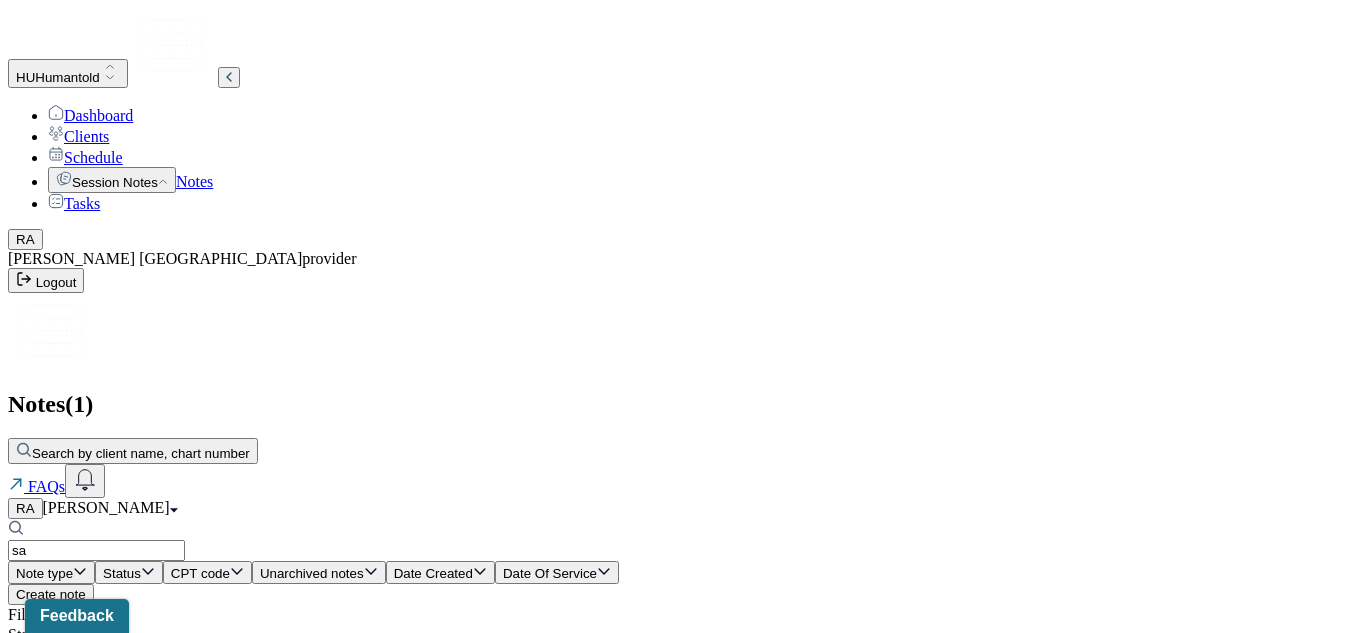 click on "sa" at bounding box center [96, 550] 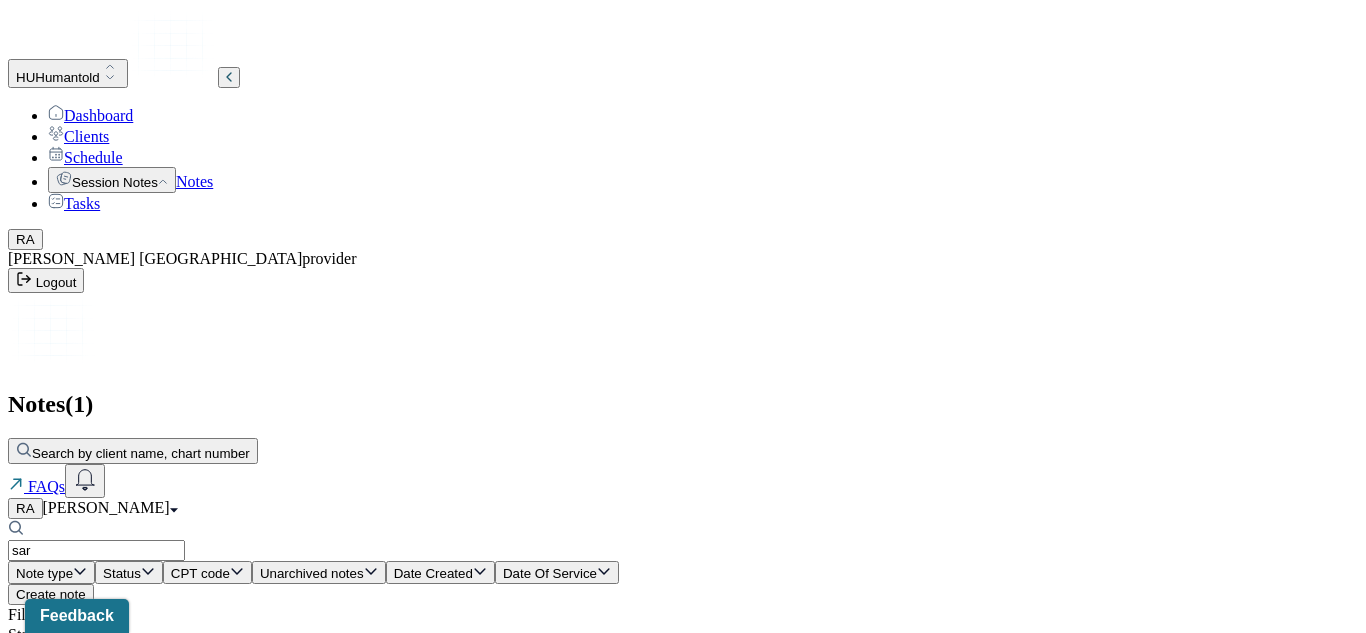 type on "[PERSON_NAME]" 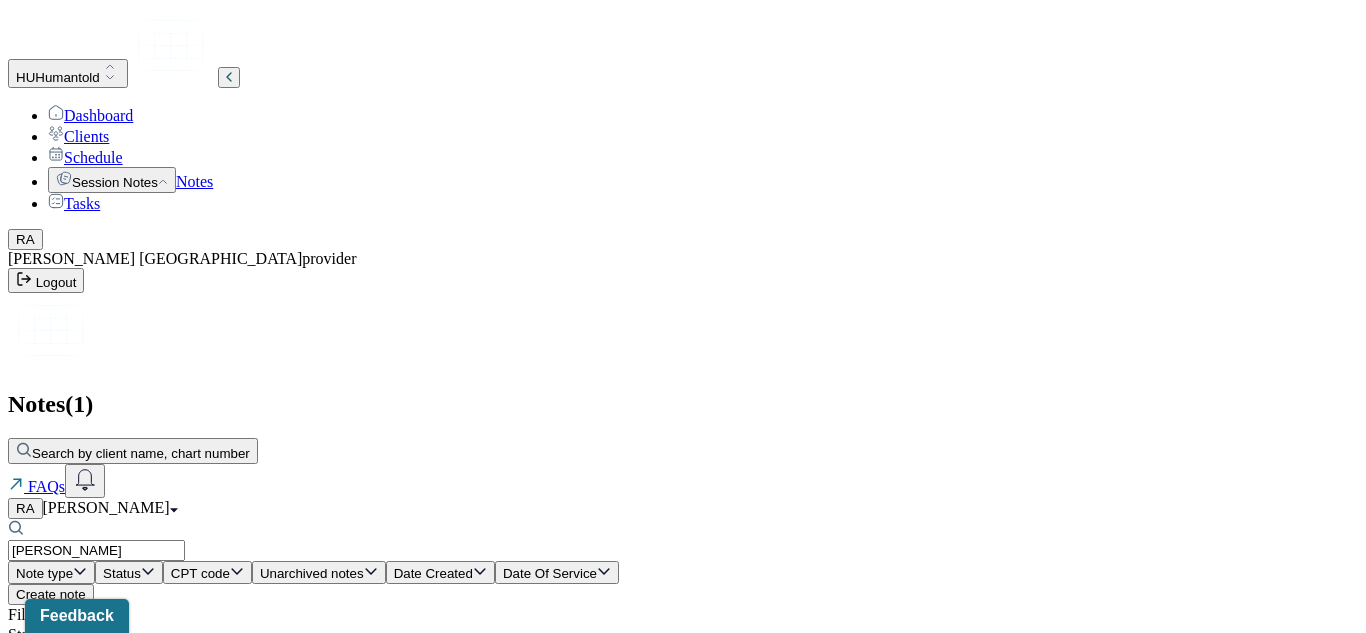 click on "[DATE]" at bounding box center [118, 785] 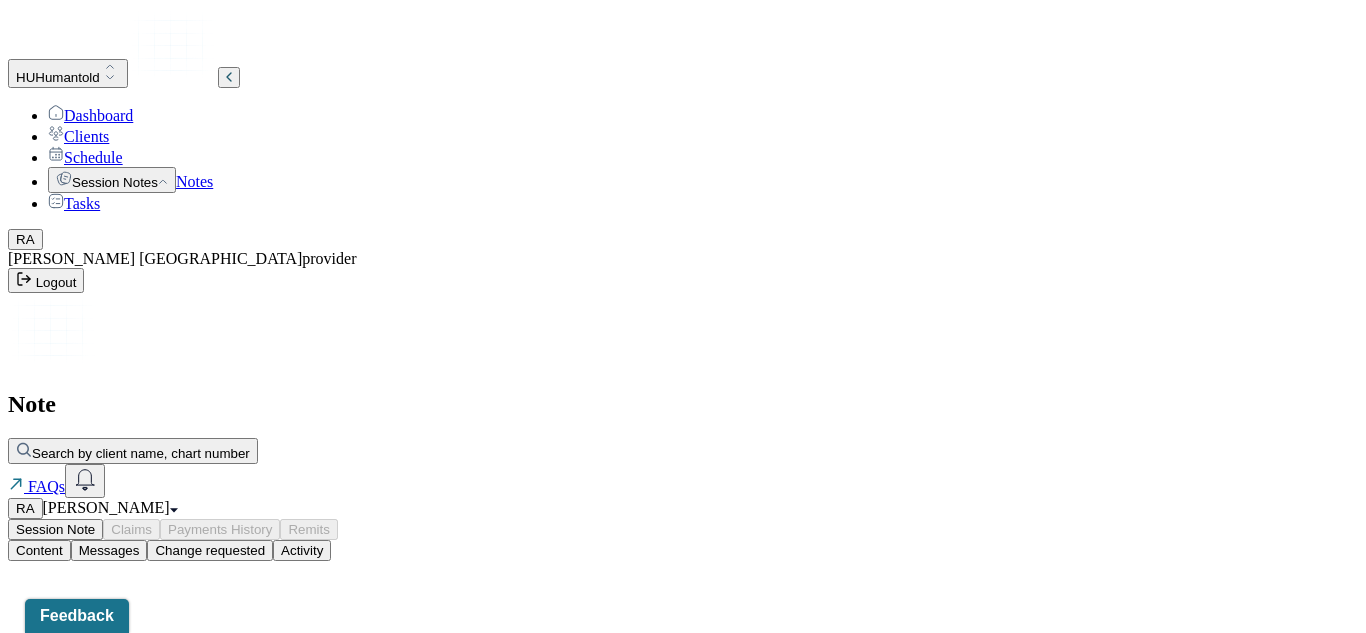 click on "Session Note     Claims     Payments History     Remits     Content     Messages     Change requested     Activity" at bounding box center [683, 540] 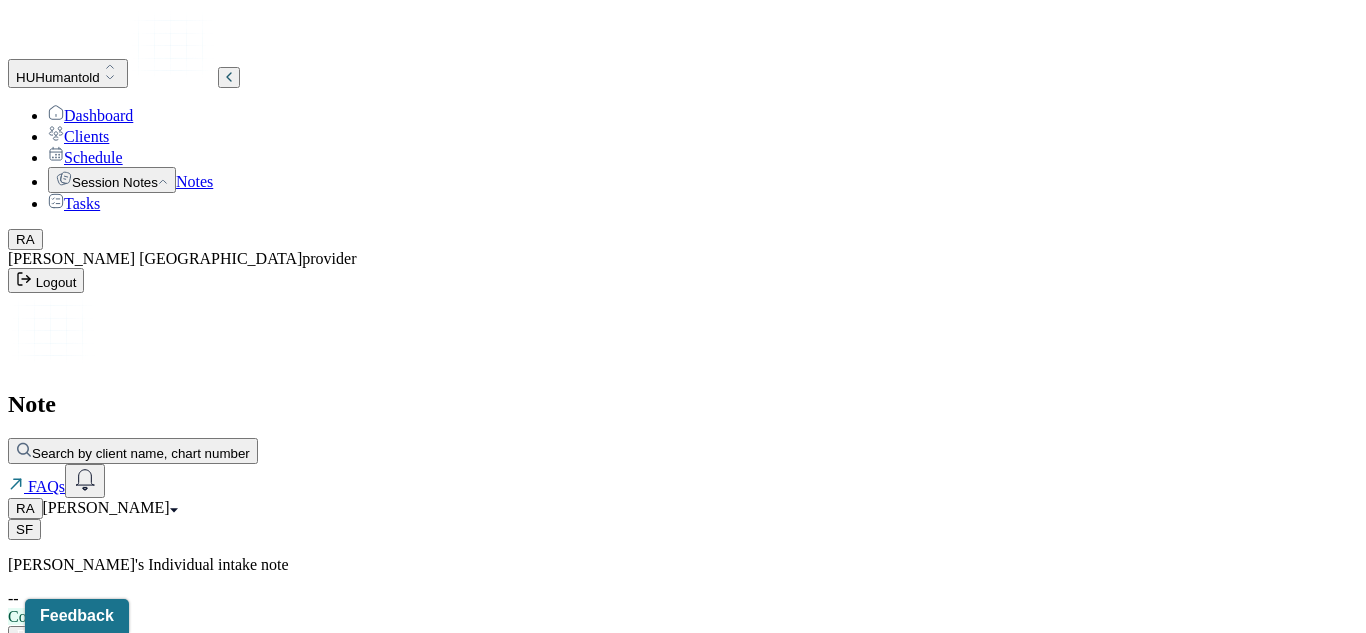 click 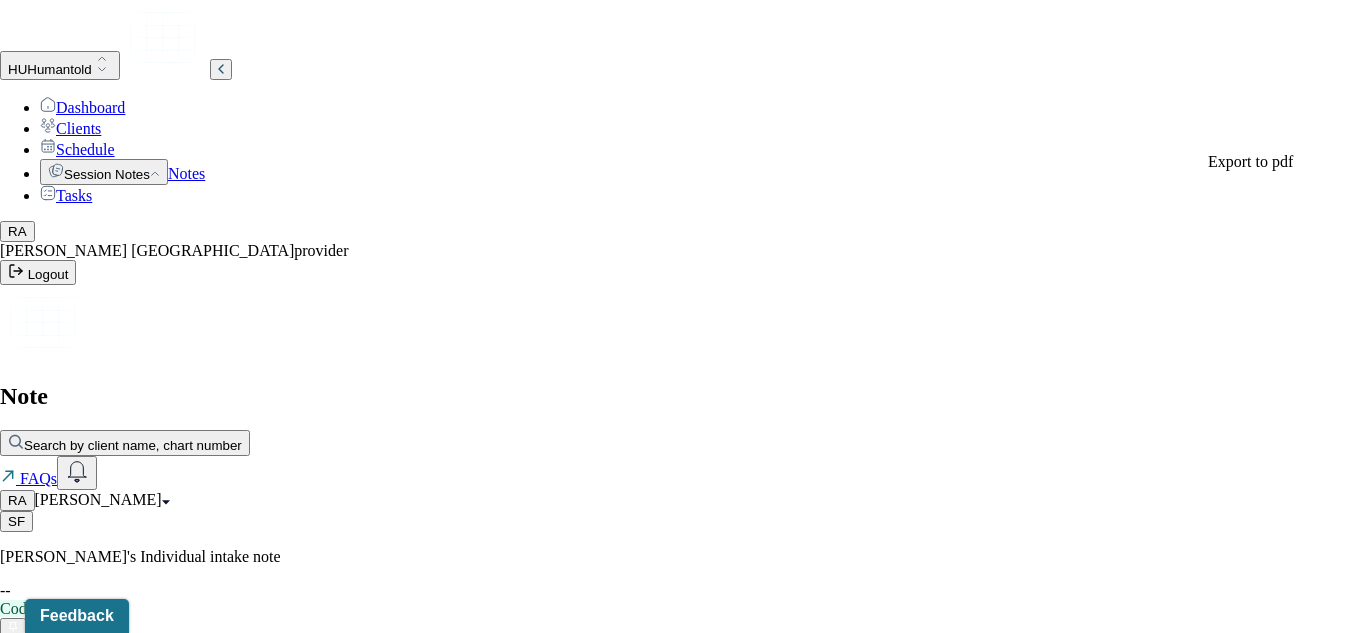 click on "HU Humantold       Dashboard Clients Schedule Session Notes Notes Tasks RA [PERSON_NAME]   Antigua provider   Logout Note   Search by client name, chart number     FAQs     RA [PERSON_NAME] SF [PERSON_NAME]'s   Individual intake note -- Coded       Actions   PROVIDER ANTIGUA, [PERSON_NAME] CLIENT NAME [PERSON_NAME] APPOINTMENT Individual therapy POS CODE 10 - Telehealth Provided in Patient's Home DOB [DEMOGRAPHIC_DATA]  (26 Yrs) INSURANCE CARE CHART NUMBER FRUA035 CPT CODE 90791 DATE OF SERVICE [DATE]   4:00 PM   -   4:16 PM ( 16mins )     SIGNATURE JM  ([DATE] 4:27 PM) MODIFIER 95 Telemedicine DIAGNOSIS Primary:   F41.1 [MEDICAL_DATA] ,  Secondary:   -- Tertiary:   --   Session Note     Claims     Payments History     Remits     Content     Messages     Change requested     Activity       Sections Identity Presenting concerns Symptoms Family history Family psychiatric history Mental health history Suicide risk assessment Mental status exam Summary Treatment goals   Sections   NOTE CONTENT Other --" at bounding box center [683, 316] 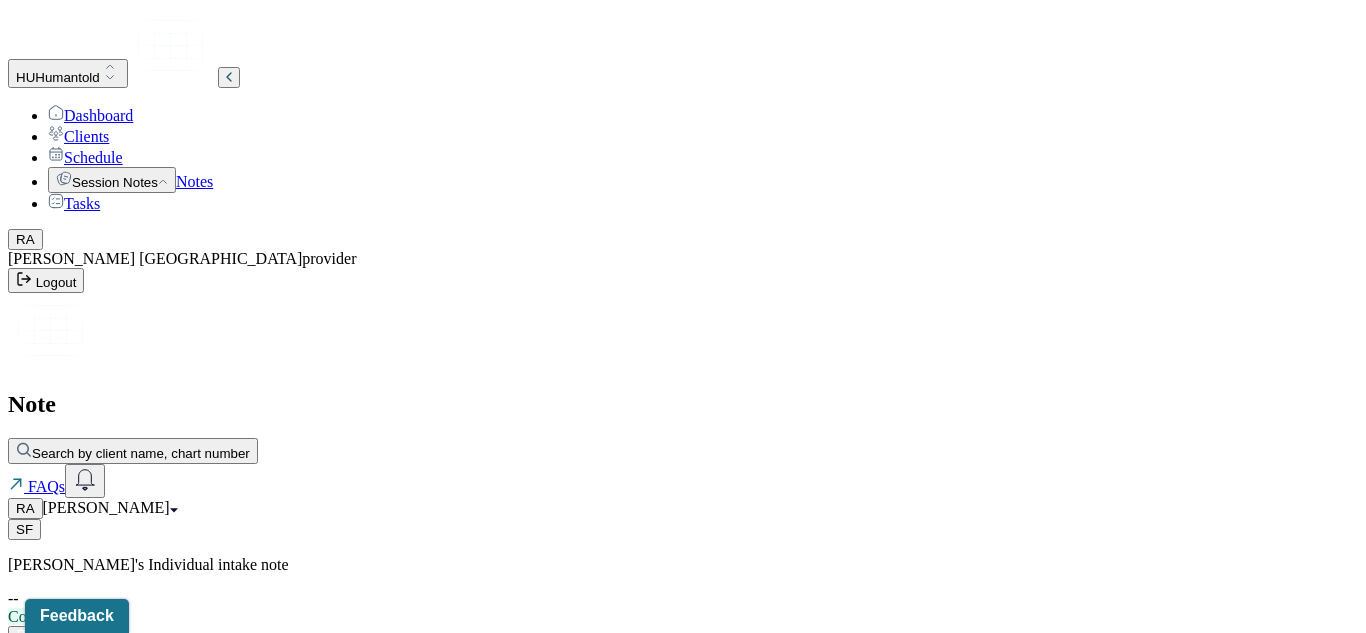 click on "Dashboard" at bounding box center (90, 115) 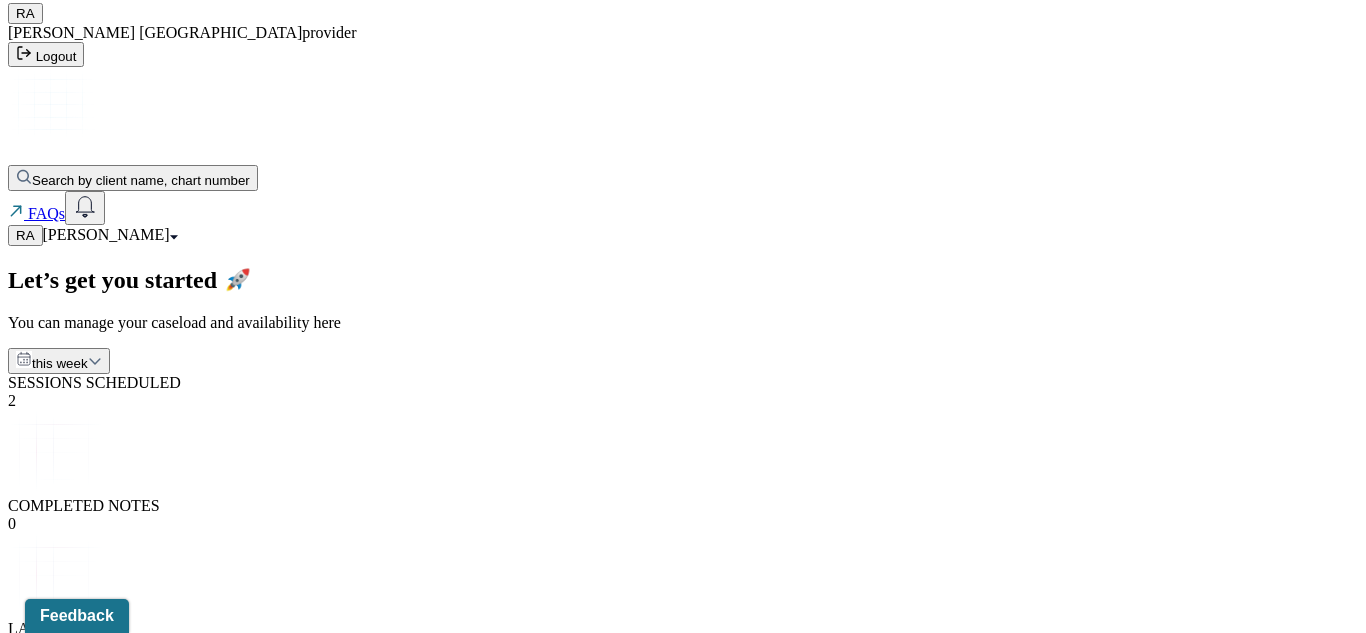 scroll, scrollTop: 233, scrollLeft: 0, axis: vertical 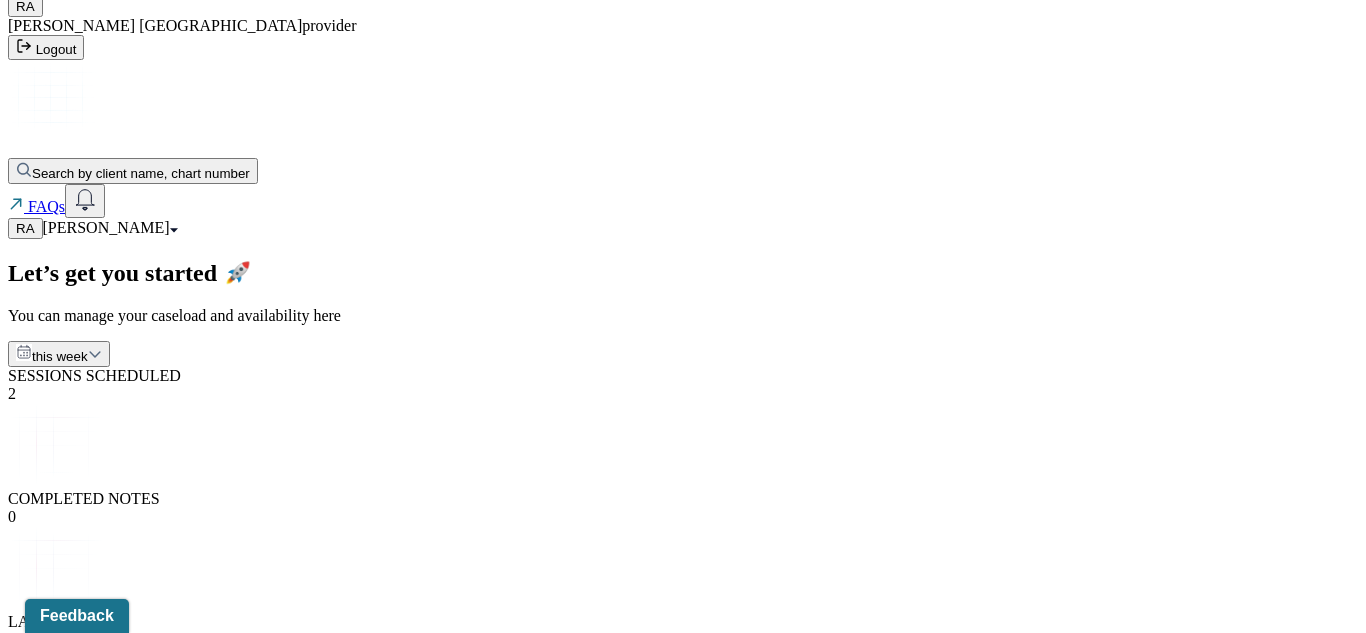 click on "[PERSON_NAME]" at bounding box center [73, 1101] 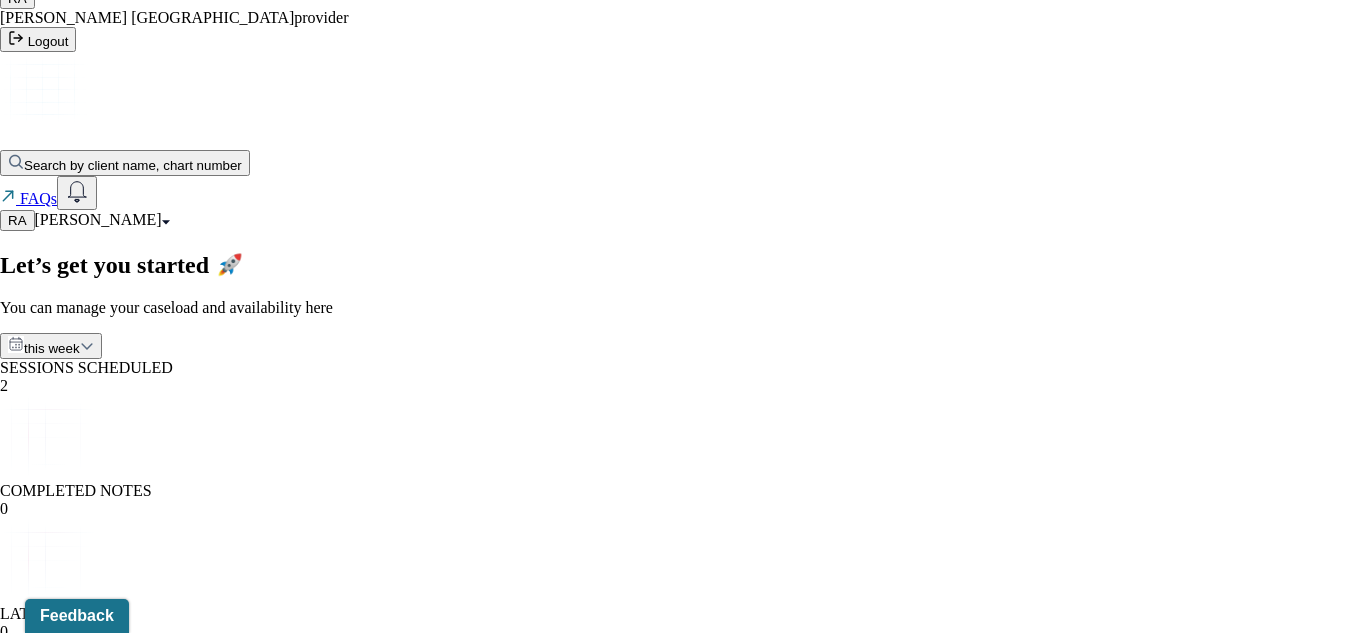 click on "Session notes" at bounding box center [100, 2066] 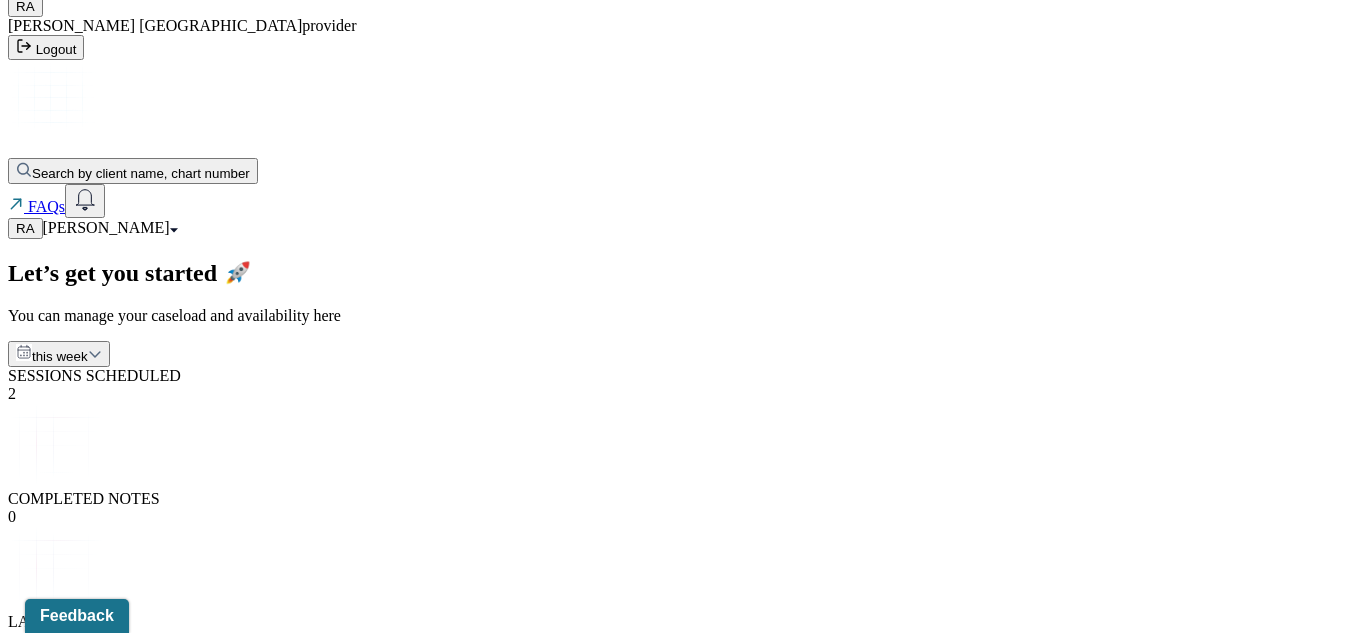 click on "Clients" at bounding box center (78, -97) 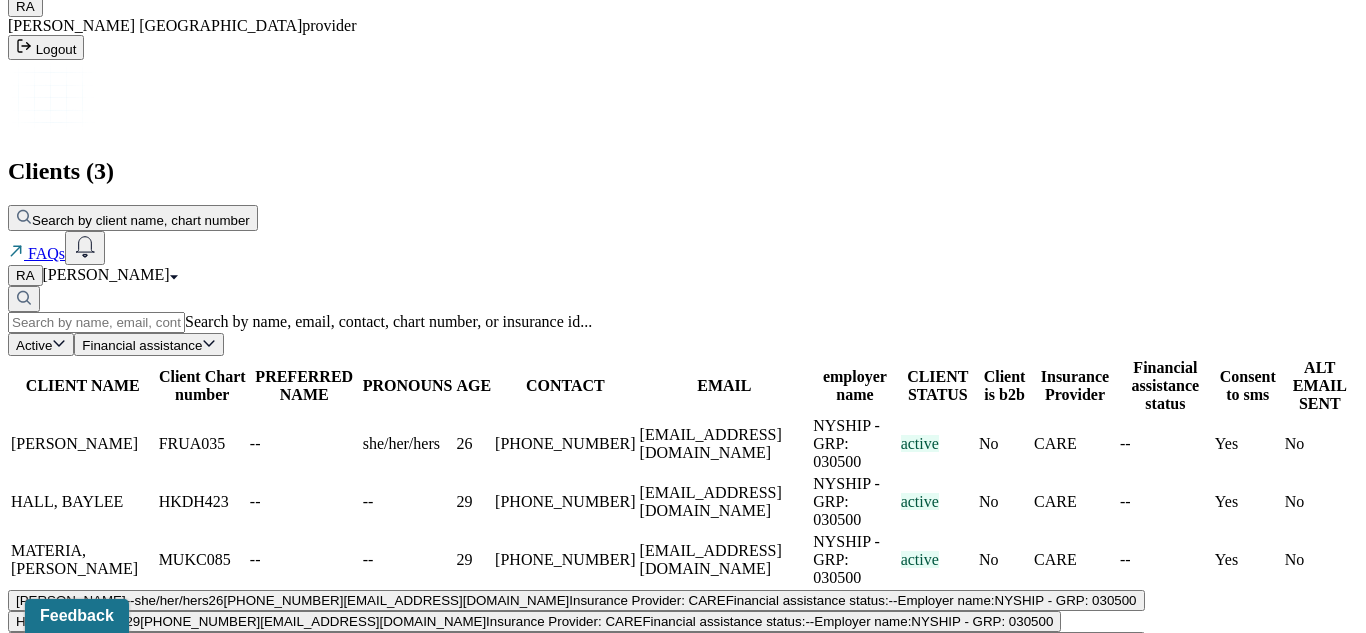 scroll, scrollTop: 0, scrollLeft: 0, axis: both 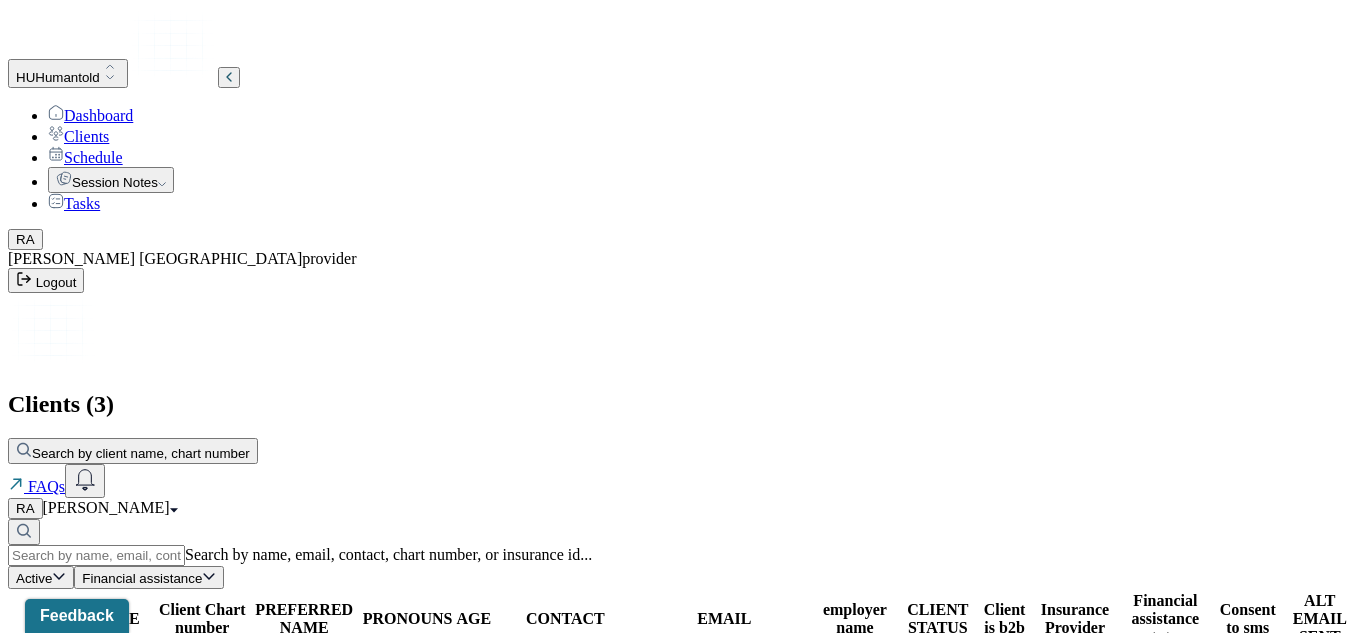 click on "--" at bounding box center (304, 677) 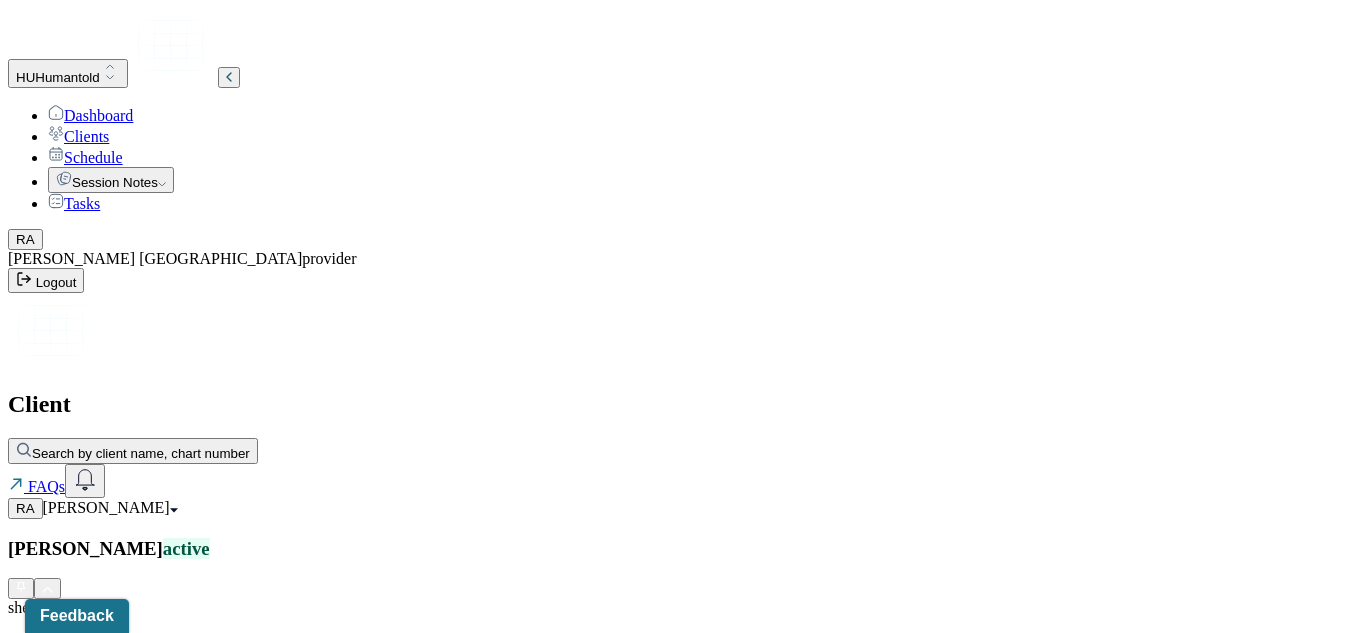click on "CLIENT CHART NUMBER FRUA035 PREFERRED NAME -- SEX [DEMOGRAPHIC_DATA] AGE [DEMOGRAPHIC_DATA]  yrs DATE OF BIRTH [DEMOGRAPHIC_DATA]  CONTACT [PHONE_NUMBER] EMAIL [EMAIL_ADDRESS][DOMAIN_NAME] PROVIDER ANTIGUA, [PERSON_NAME]-LP DIAGNOSIS -- DIAGNOSIS CODE -- LAST SESSION [DATE] insurance provider CARELON FINANCIAL ASSISTANCE STATUS -- Address [STREET_ADDRESS][US_STATE] Consent to Sms Yes" at bounding box center (683, 1254) 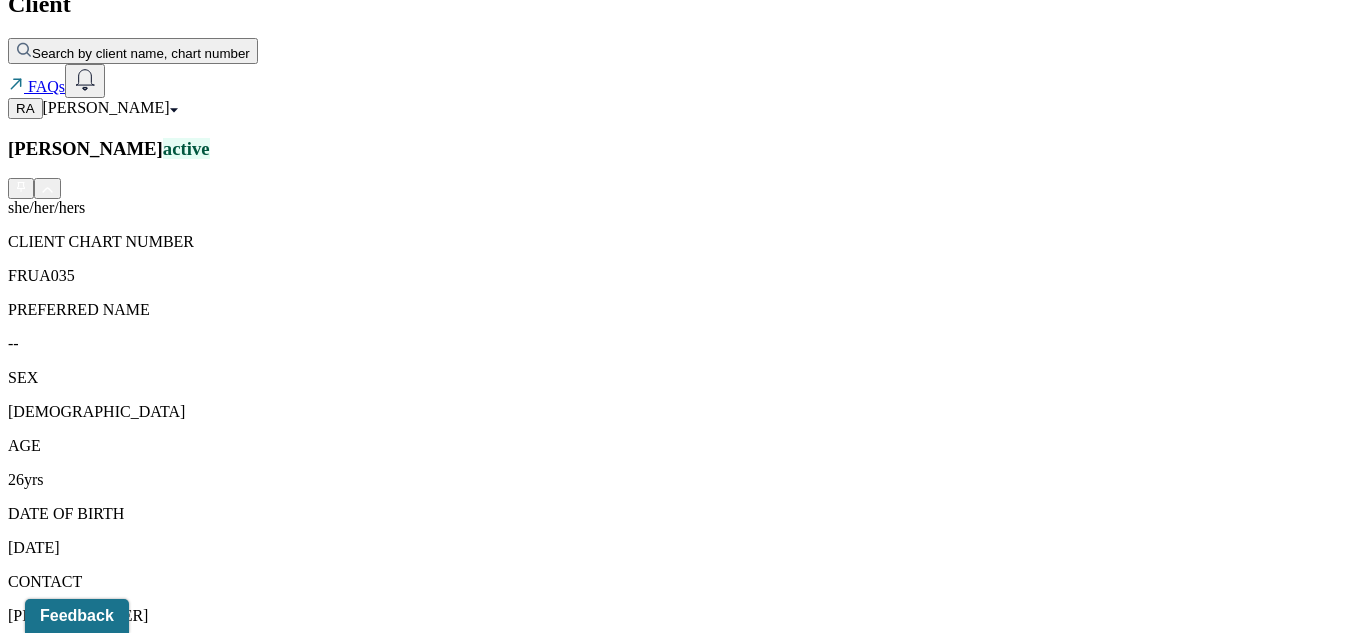 scroll, scrollTop: 401, scrollLeft: 0, axis: vertical 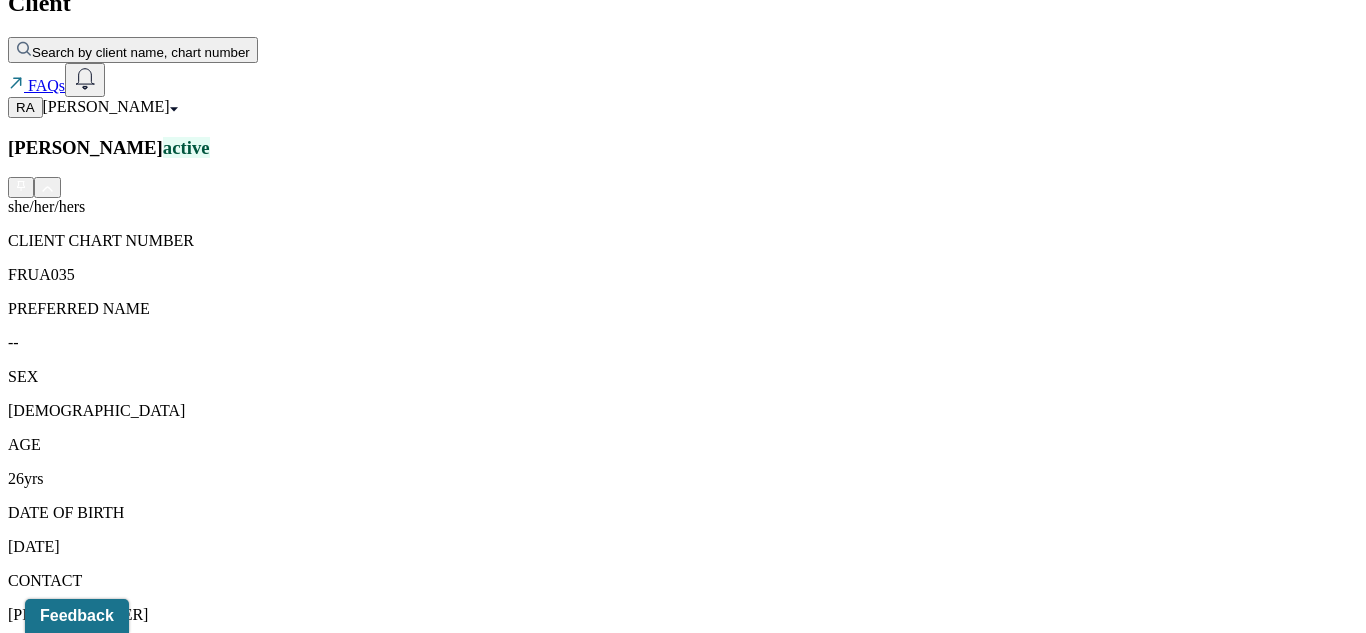 click on "Session Notes" at bounding box center [209, 1500] 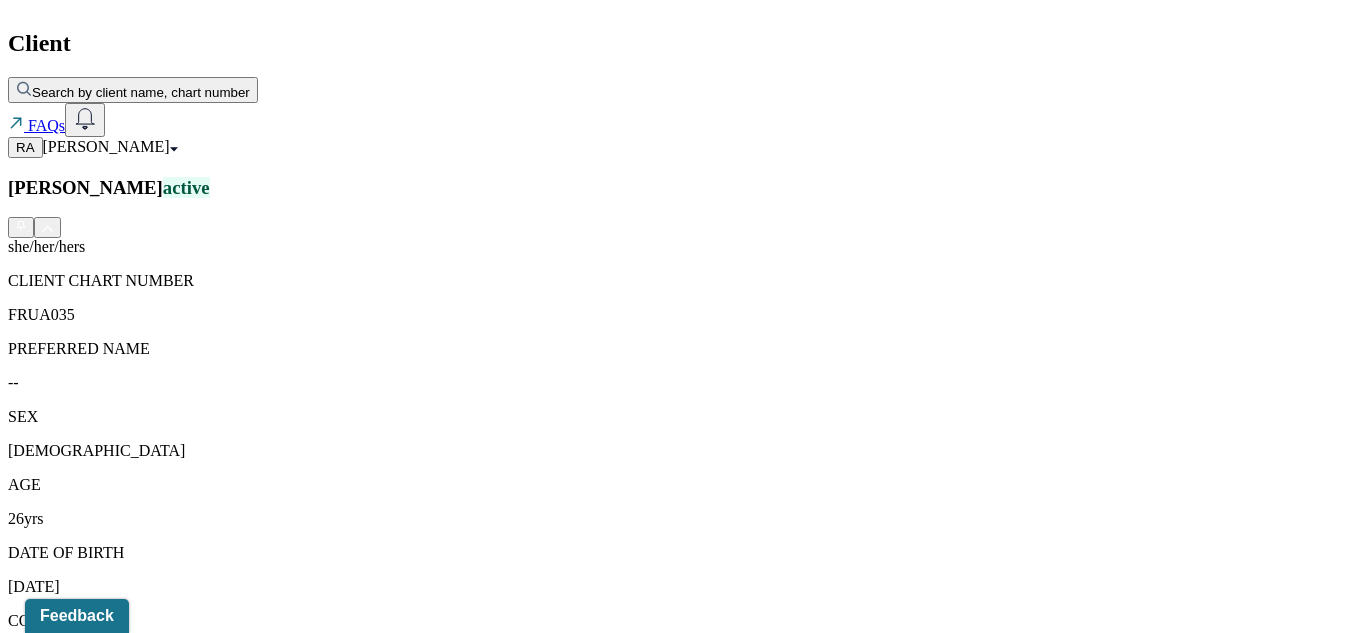 scroll, scrollTop: 362, scrollLeft: 0, axis: vertical 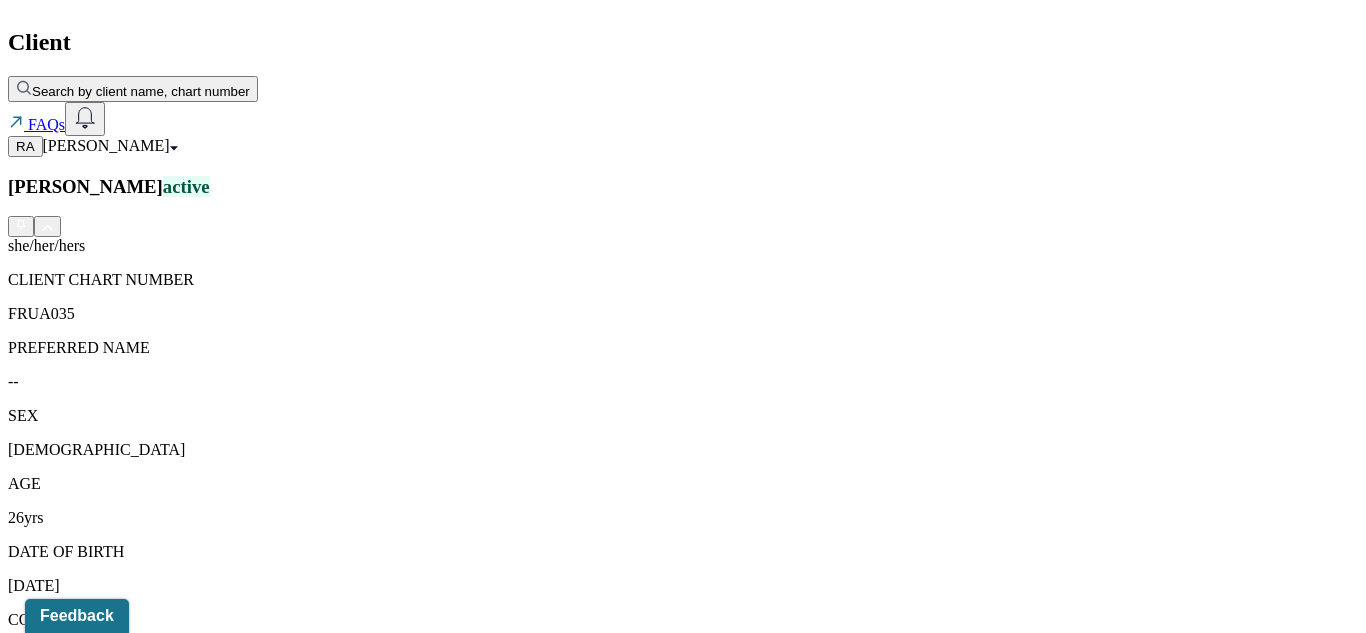 click on "Documents" at bounding box center [301, 1539] 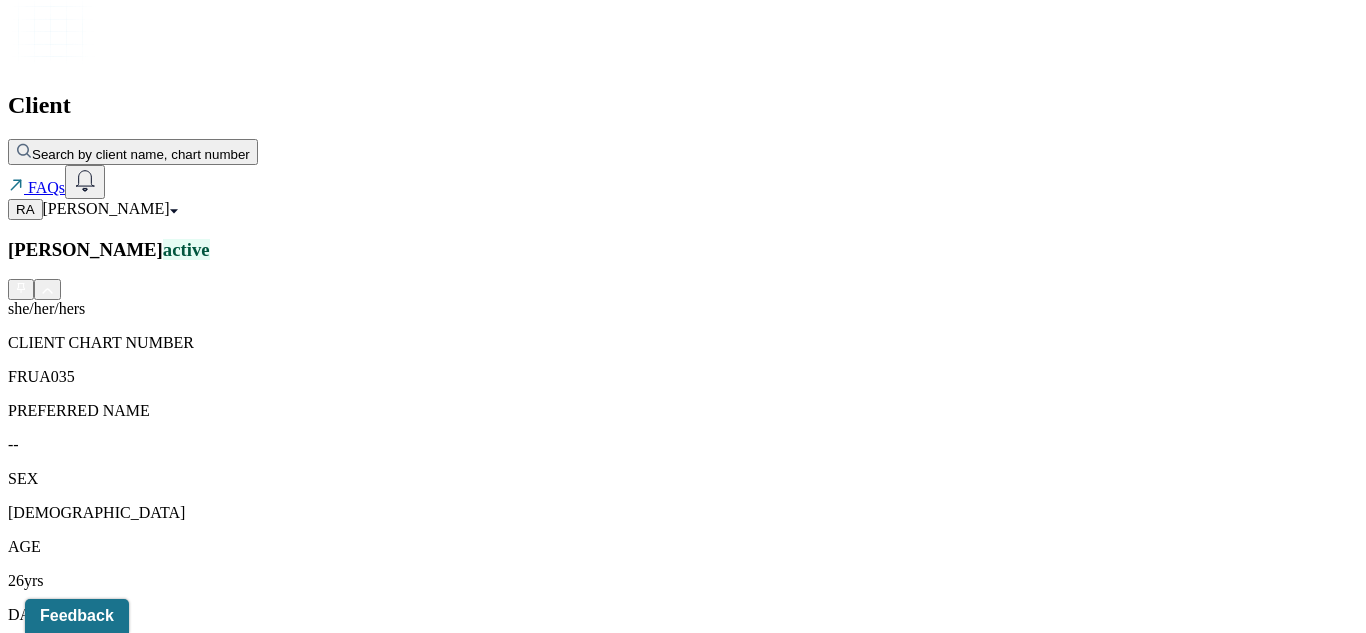 scroll, scrollTop: 300, scrollLeft: 0, axis: vertical 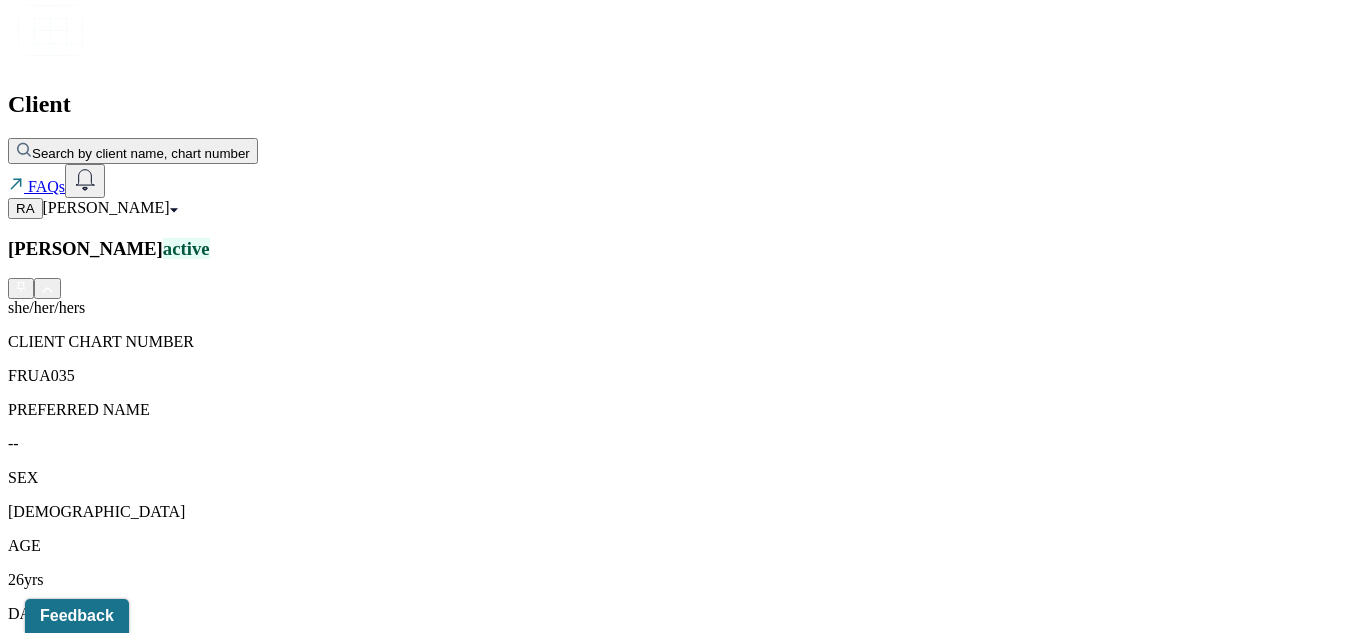 click on "Session Notes" at bounding box center [209, 1601] 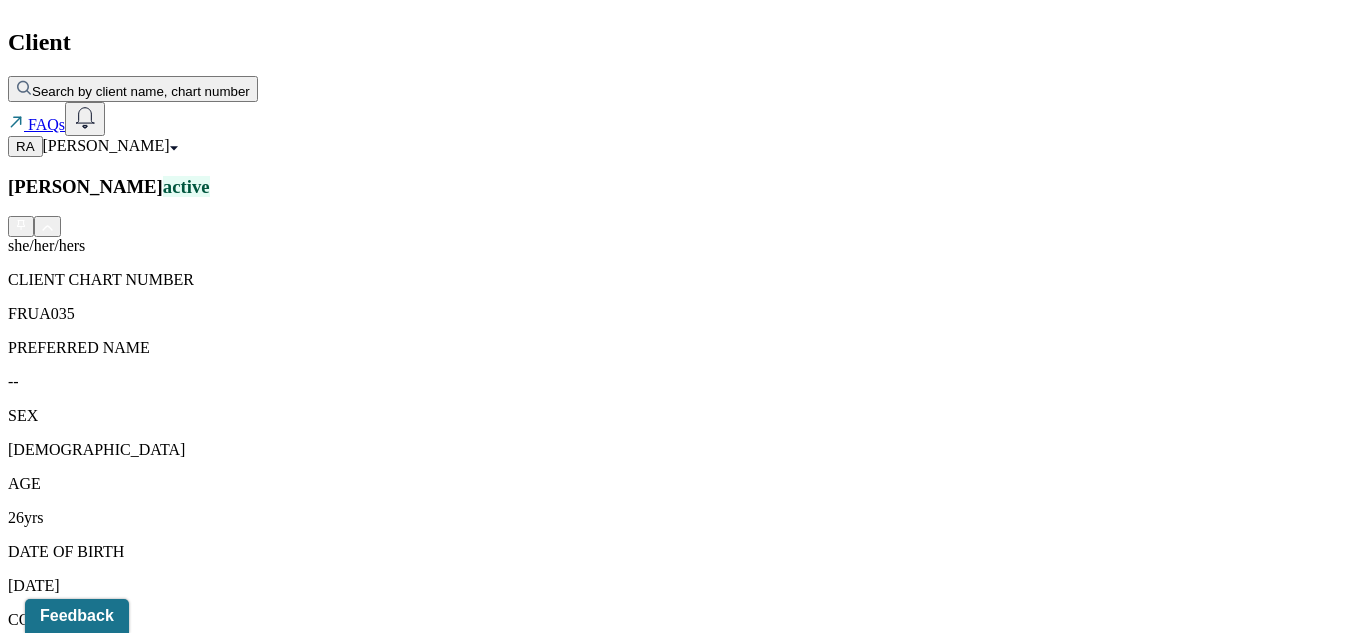 click at bounding box center (755, 1673) 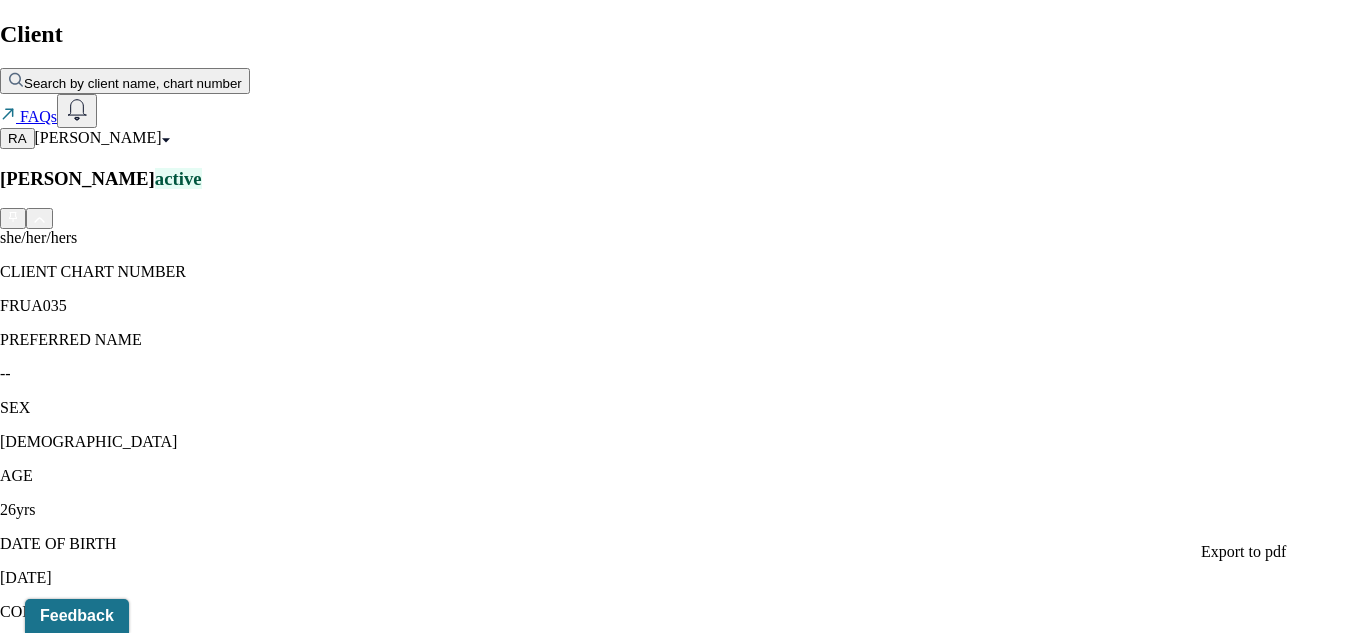 click on "[DATE]" at bounding box center [110, 1665] 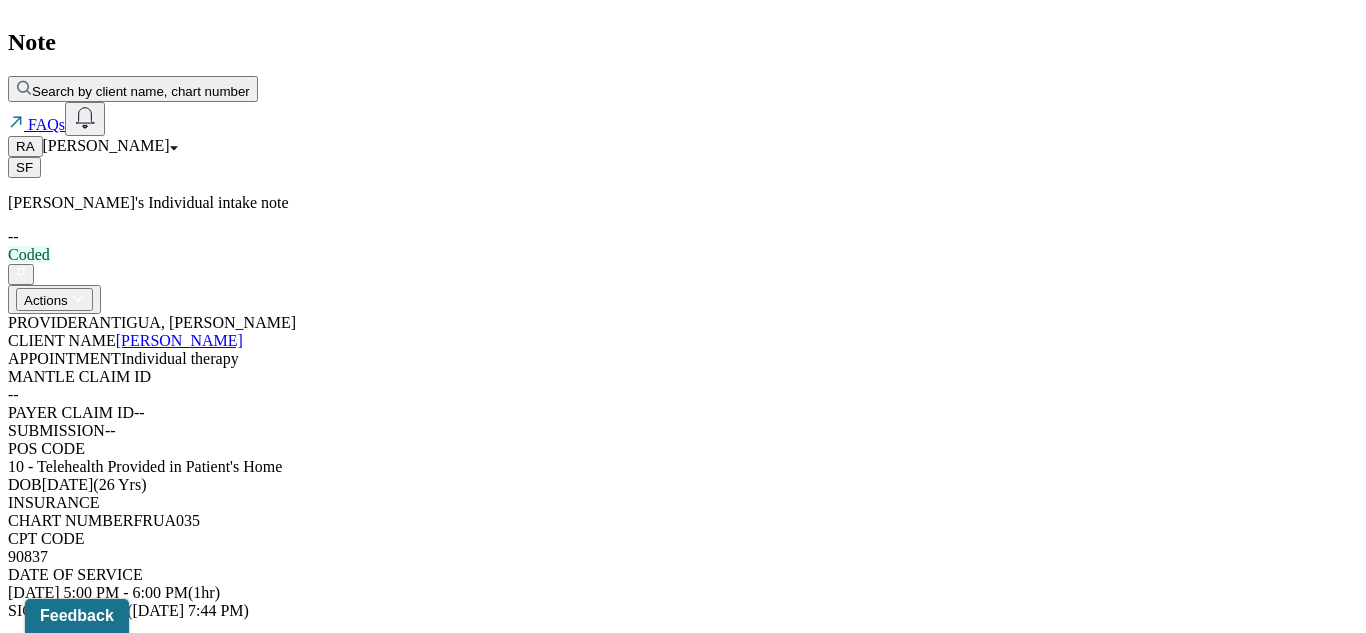 click on "Sections" at bounding box center (683, 1083) 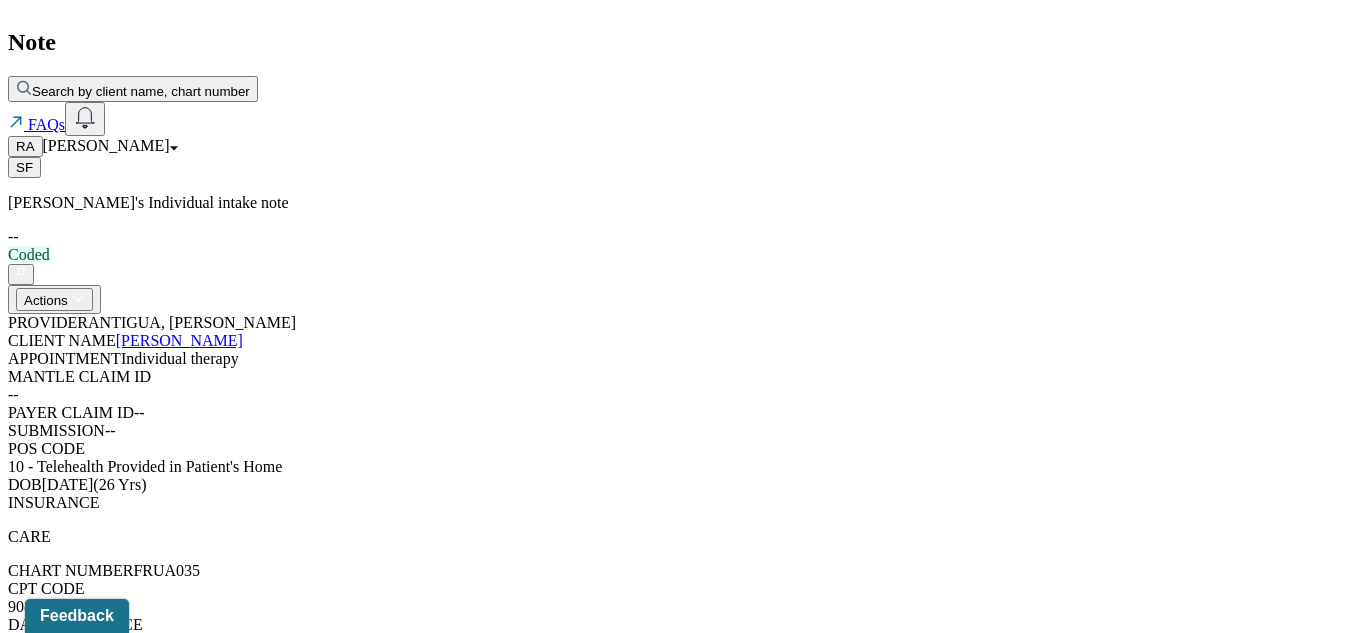 click at bounding box center (72, 1135) 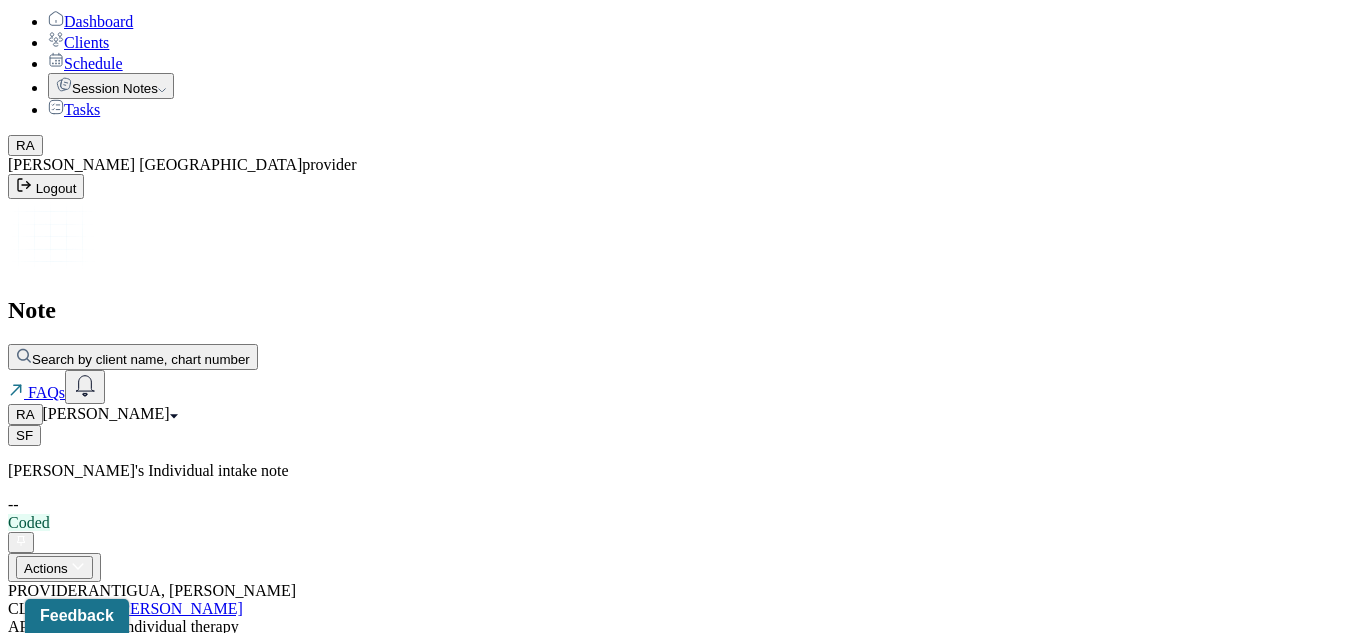 scroll, scrollTop: 0, scrollLeft: 0, axis: both 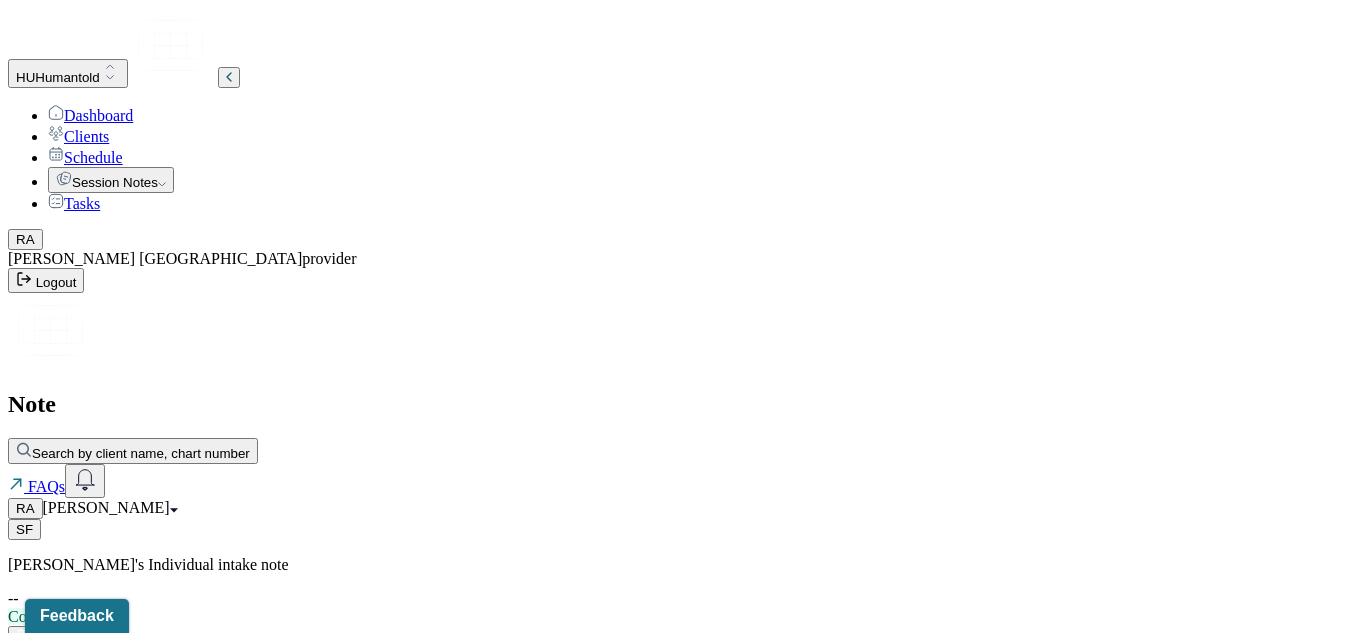 click on "Actions" at bounding box center (54, 661) 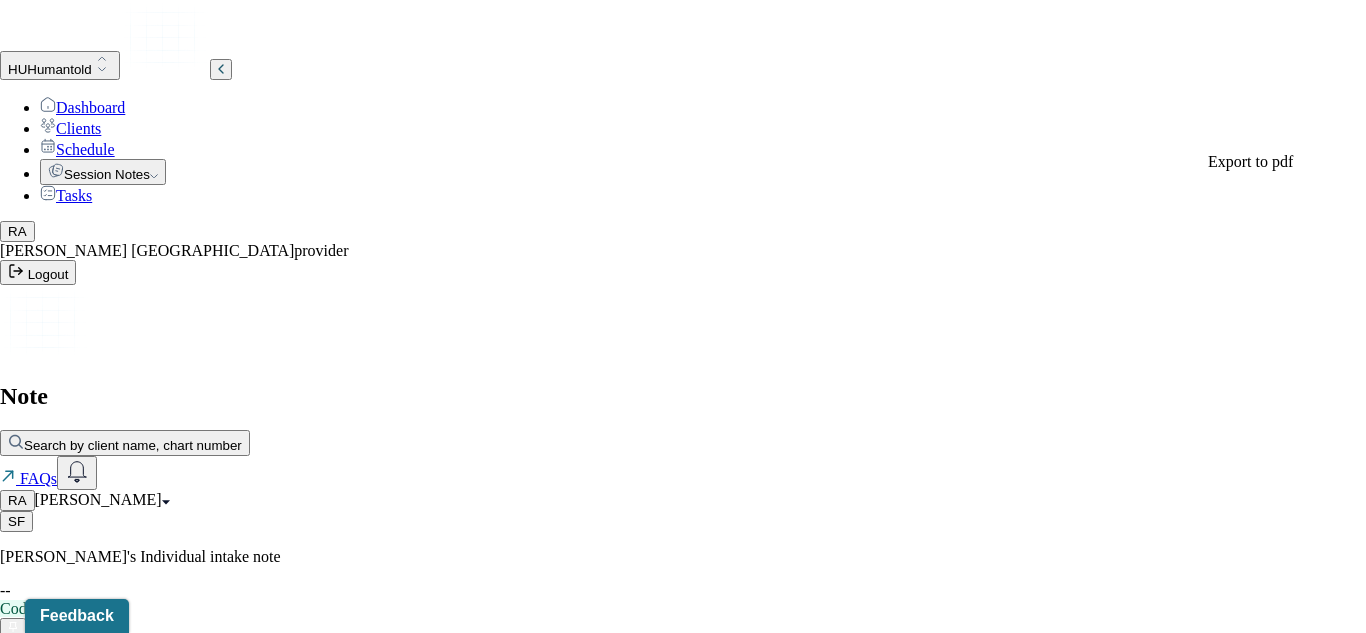 click on "SF [PERSON_NAME]'s   Individual intake note -- Coded" at bounding box center (683, 564) 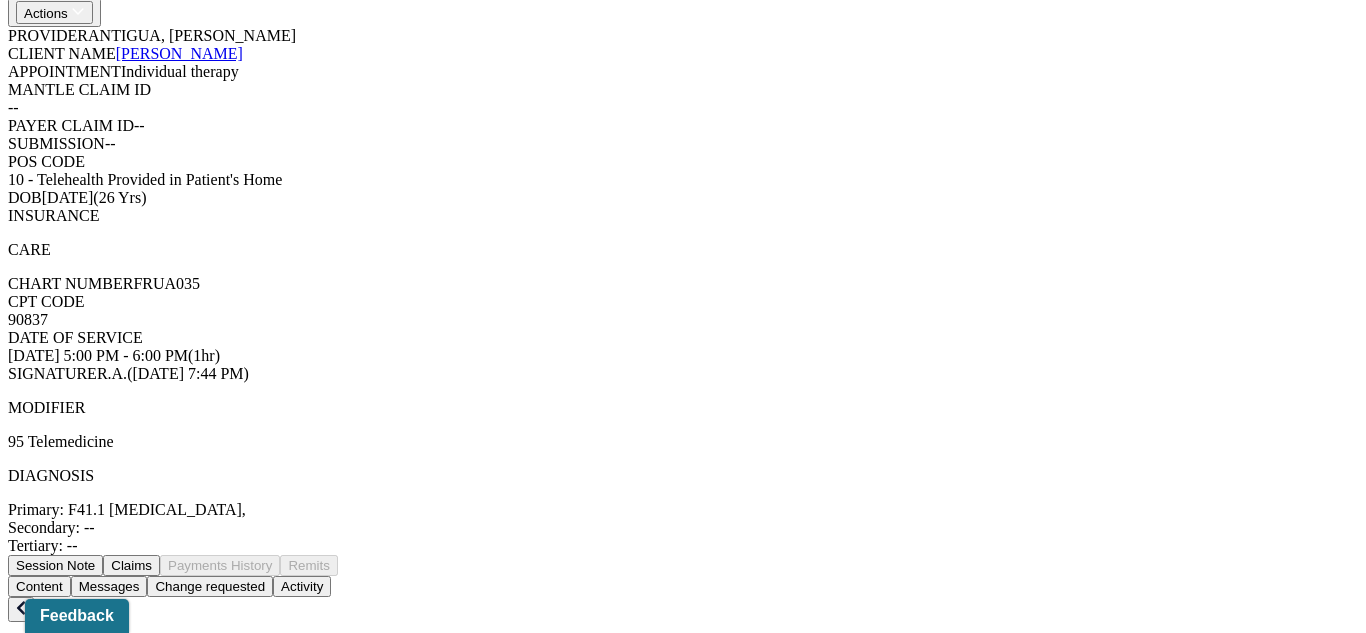 scroll, scrollTop: 616, scrollLeft: 0, axis: vertical 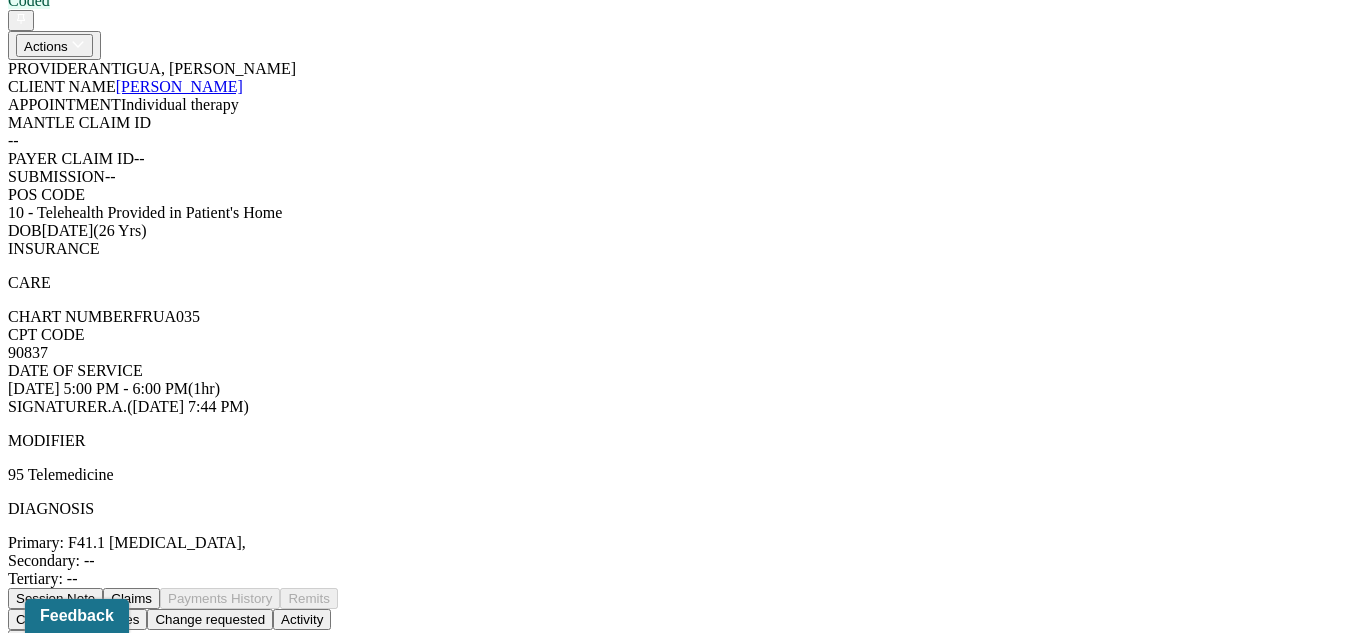 click on "Messages" at bounding box center [109, 619] 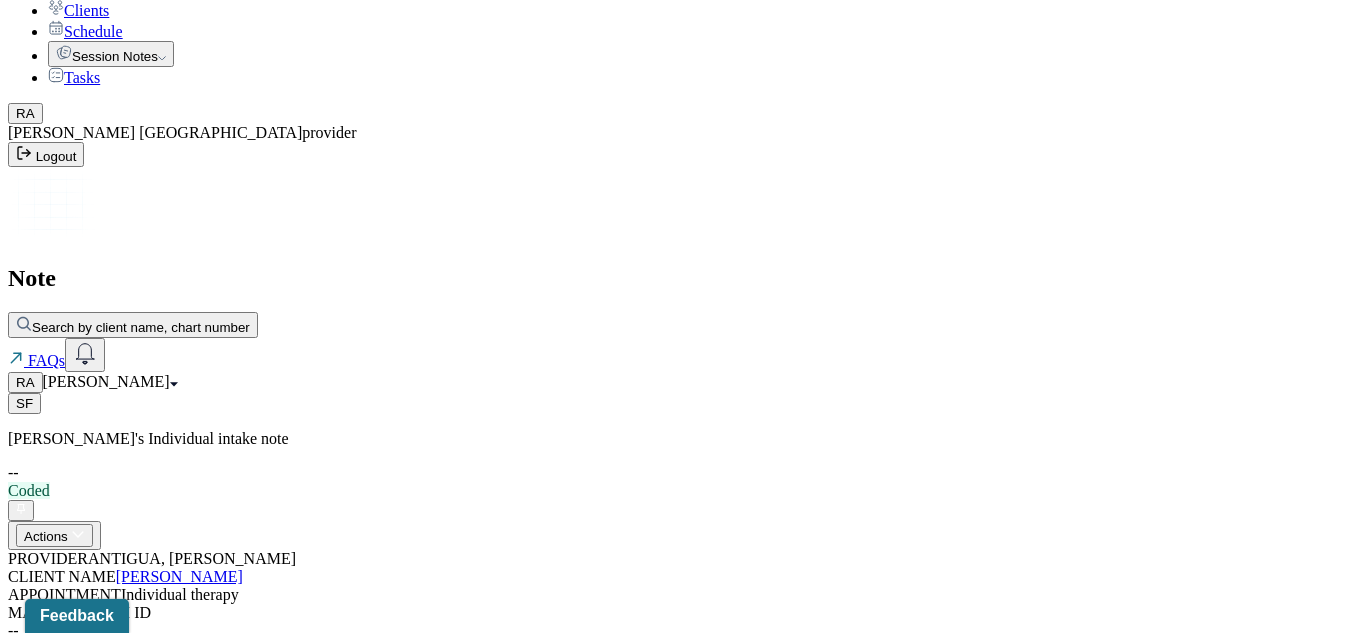 scroll, scrollTop: 0, scrollLeft: 0, axis: both 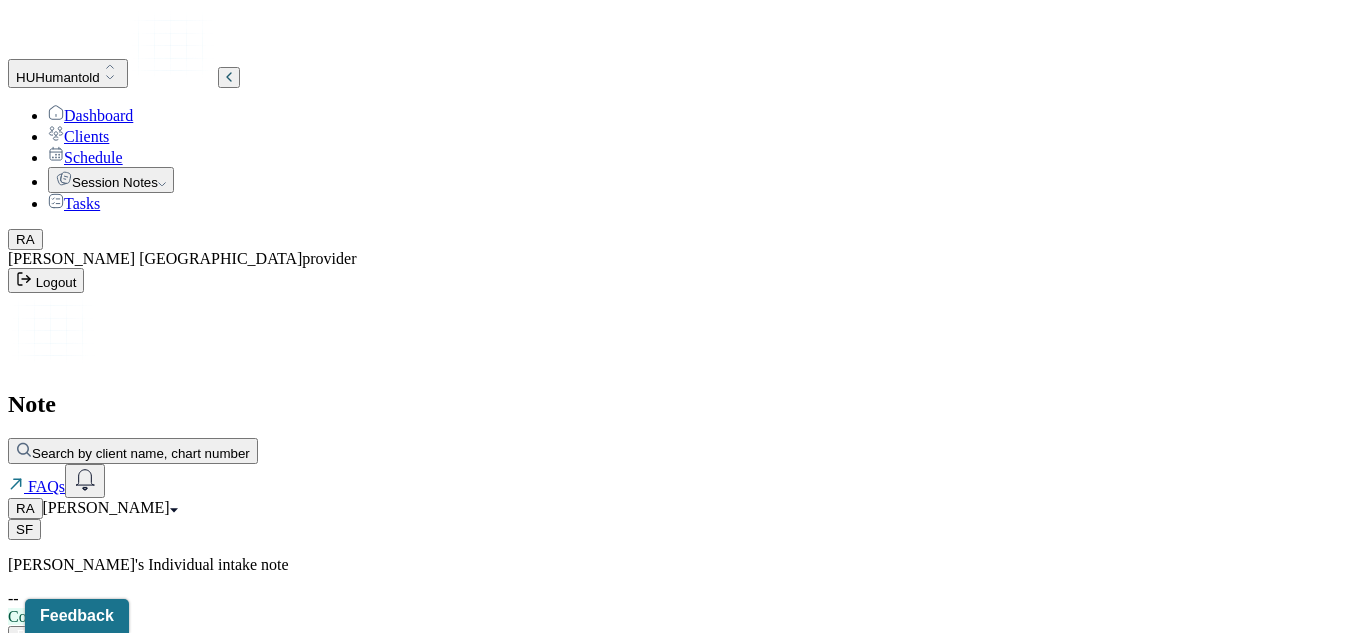 click on "Actions" at bounding box center (54, 661) 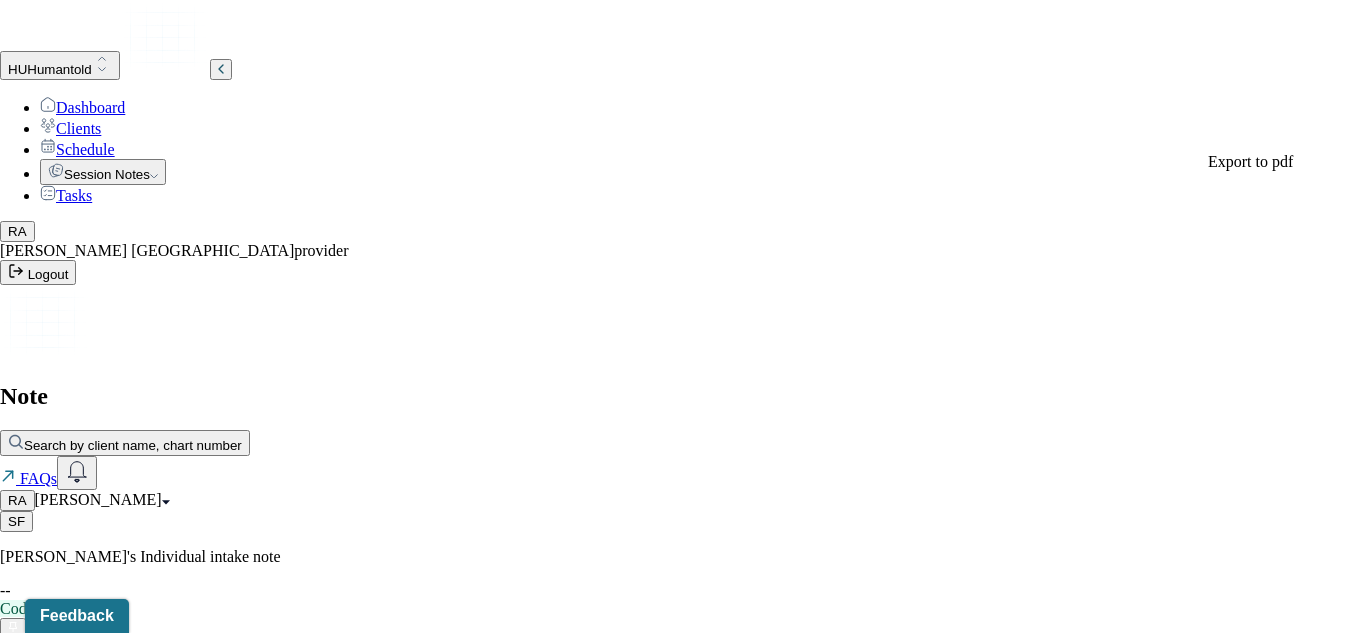 click on "SF [PERSON_NAME]'s   Individual intake note -- Coded       Actions   PROVIDER ANTIGUA, [PERSON_NAME] CLIENT NAME [PERSON_NAME] APPOINTMENT Individual therapy   MANTLE CLAIM ID -- PAYER CLAIM ID -- SUBMISSION -- POS CODE 10 - Telehealth Provided in Patient's Home DOB [DEMOGRAPHIC_DATA]  (26 Yrs) INSURANCE CARE CHART NUMBER FRUA035 CPT CODE 90837 DATE OF SERVICE [DATE]   5:00 PM   -   6:00 PM ( 1hr ) SIGNATURE R.A.   ([DATE] 7:44 PM) MODIFIER 95 Telemedicine DIAGNOSIS Primary:   F41.1 [MEDICAL_DATA] ,  Secondary:   -- Tertiary:   --" at bounding box center [683, 853] 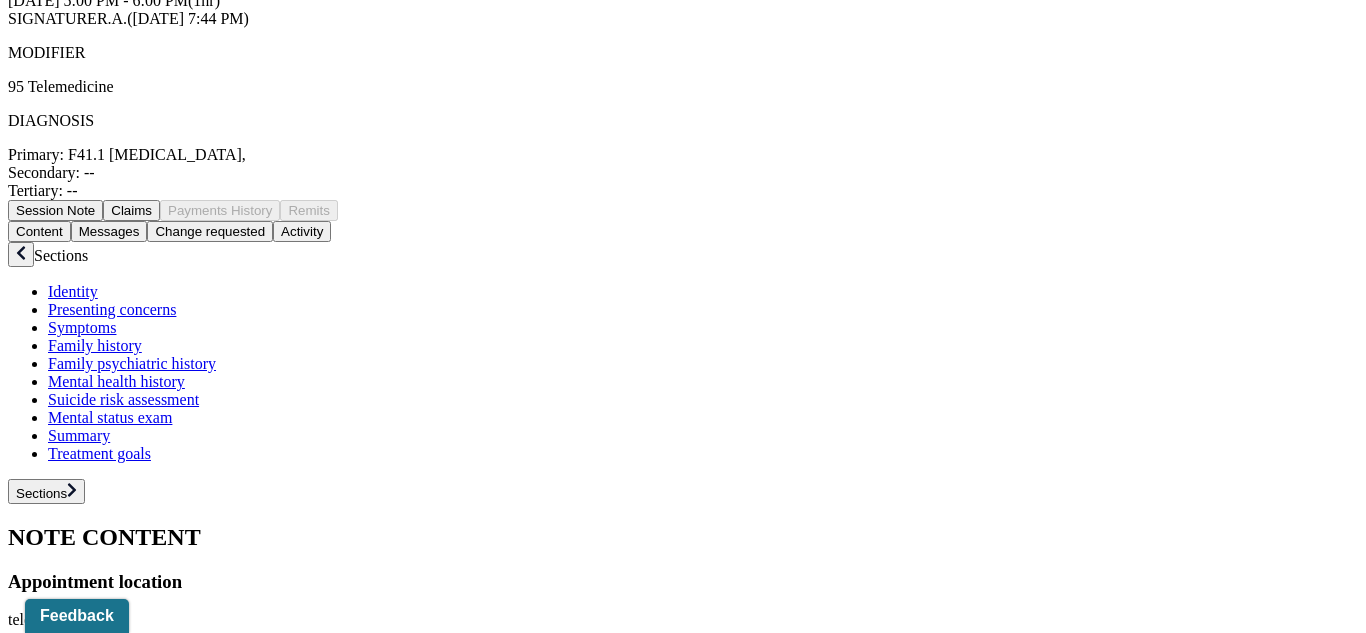 scroll, scrollTop: 1021, scrollLeft: 0, axis: vertical 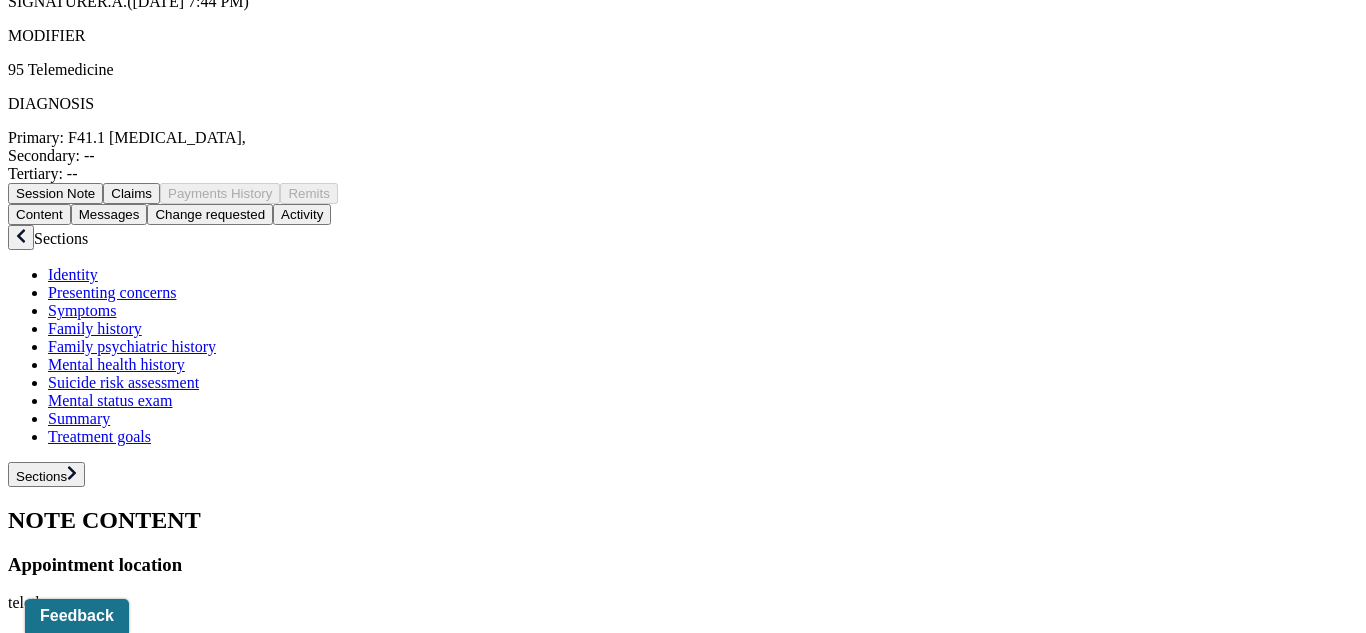 click on "Symptoms" at bounding box center [82, 310] 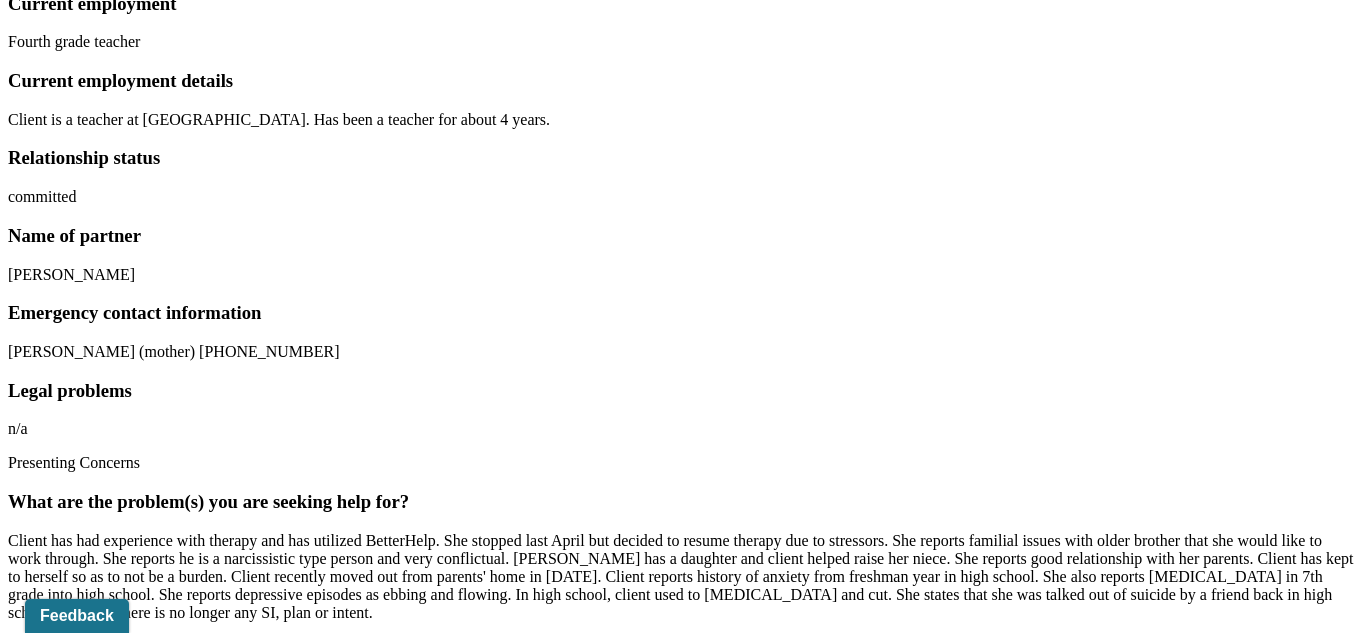 scroll, scrollTop: 3043, scrollLeft: 0, axis: vertical 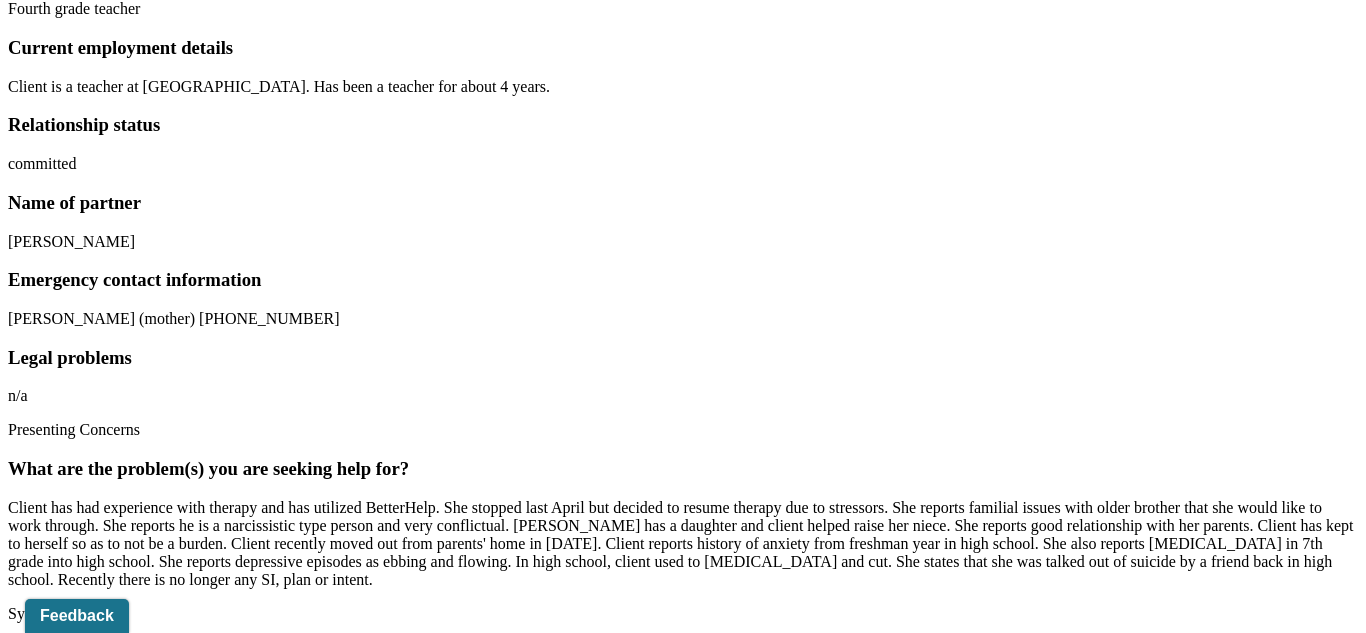 click 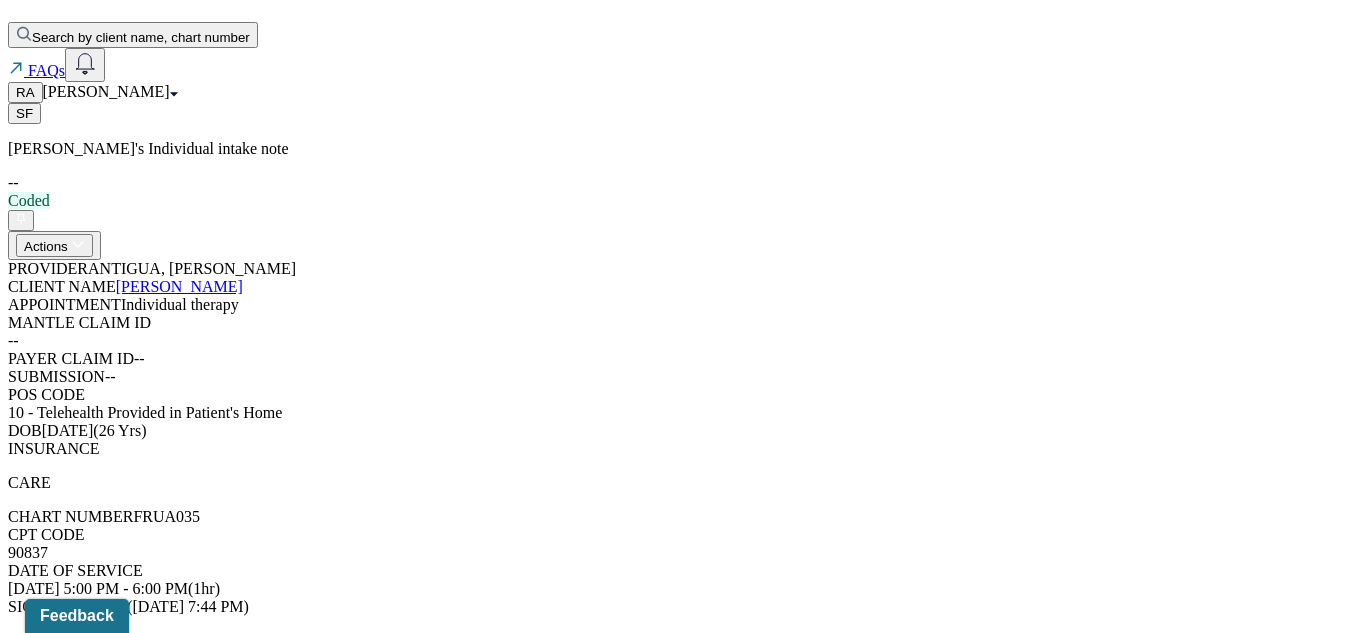 scroll, scrollTop: 433, scrollLeft: 0, axis: vertical 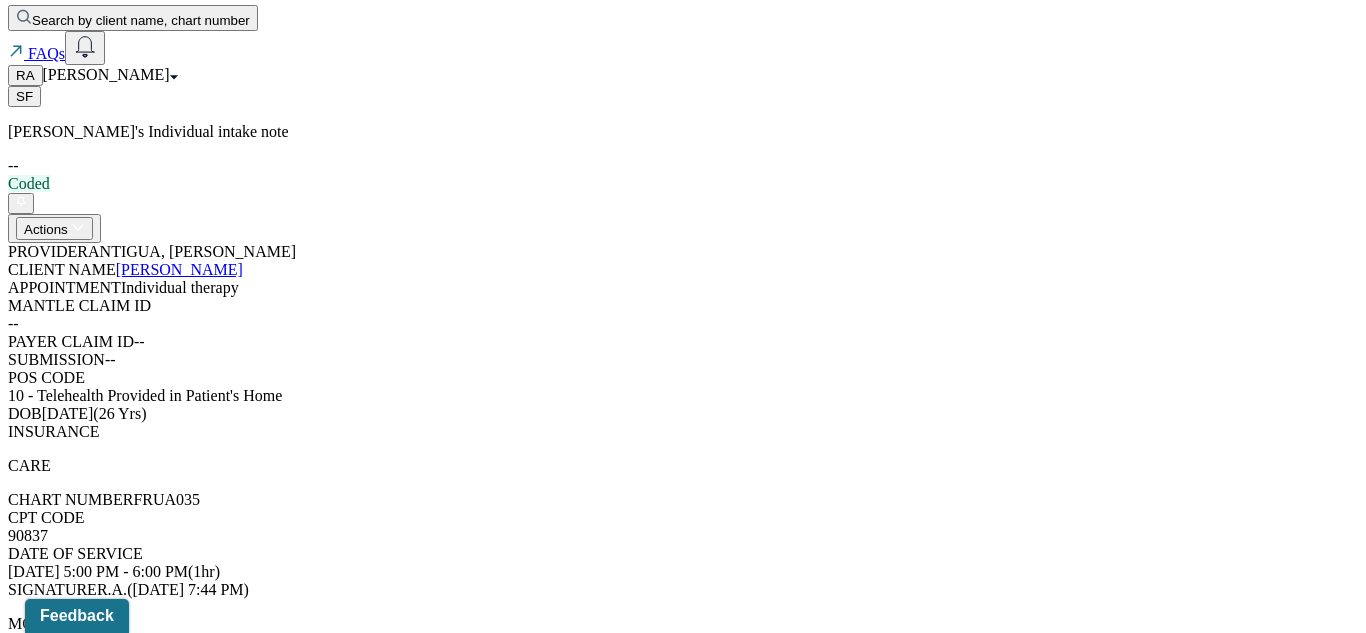 click 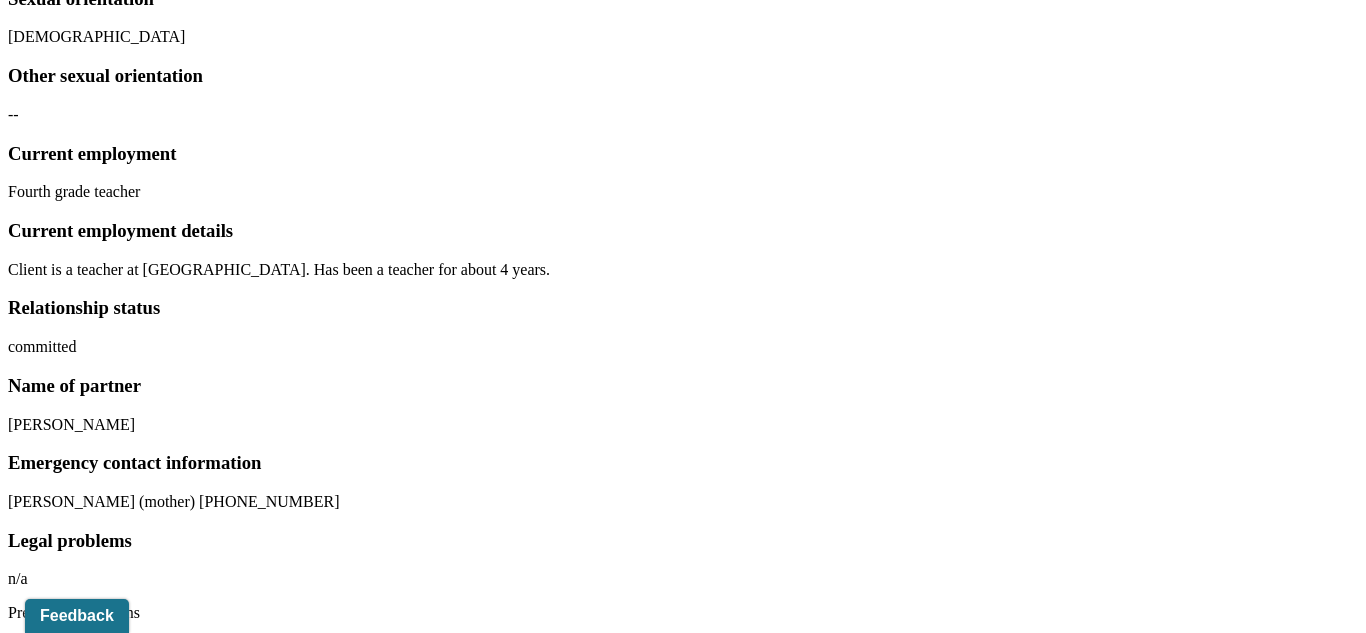 scroll, scrollTop: 2893, scrollLeft: 0, axis: vertical 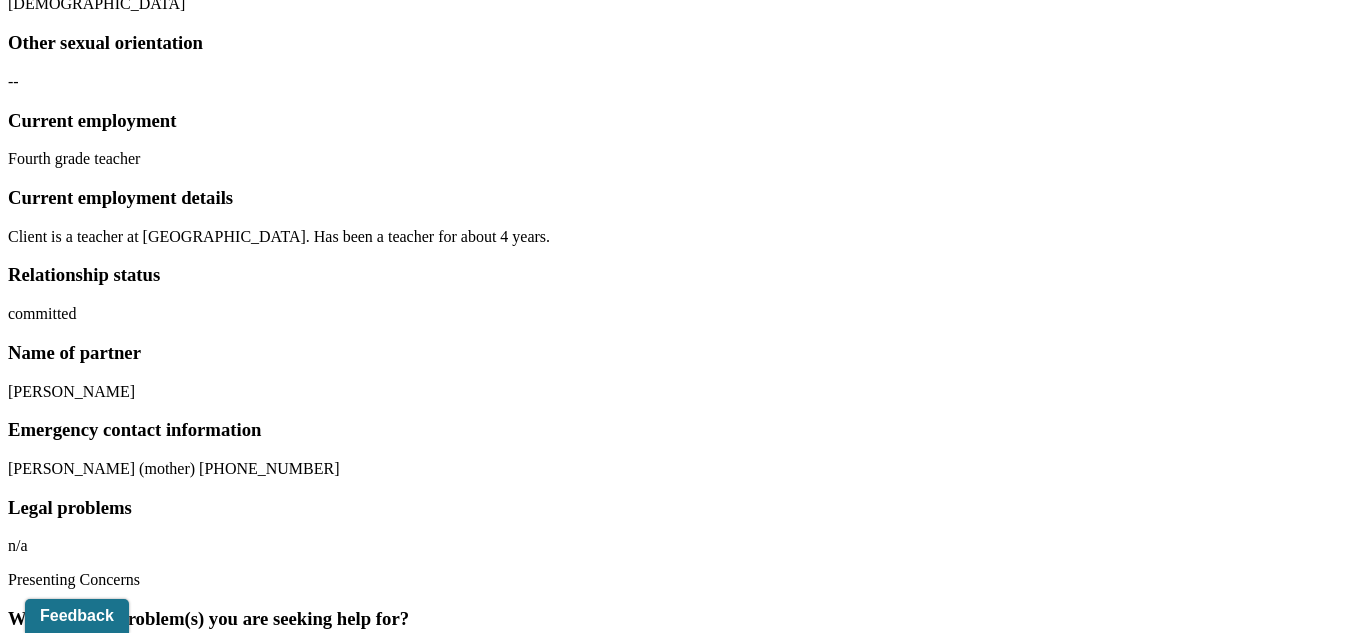 click 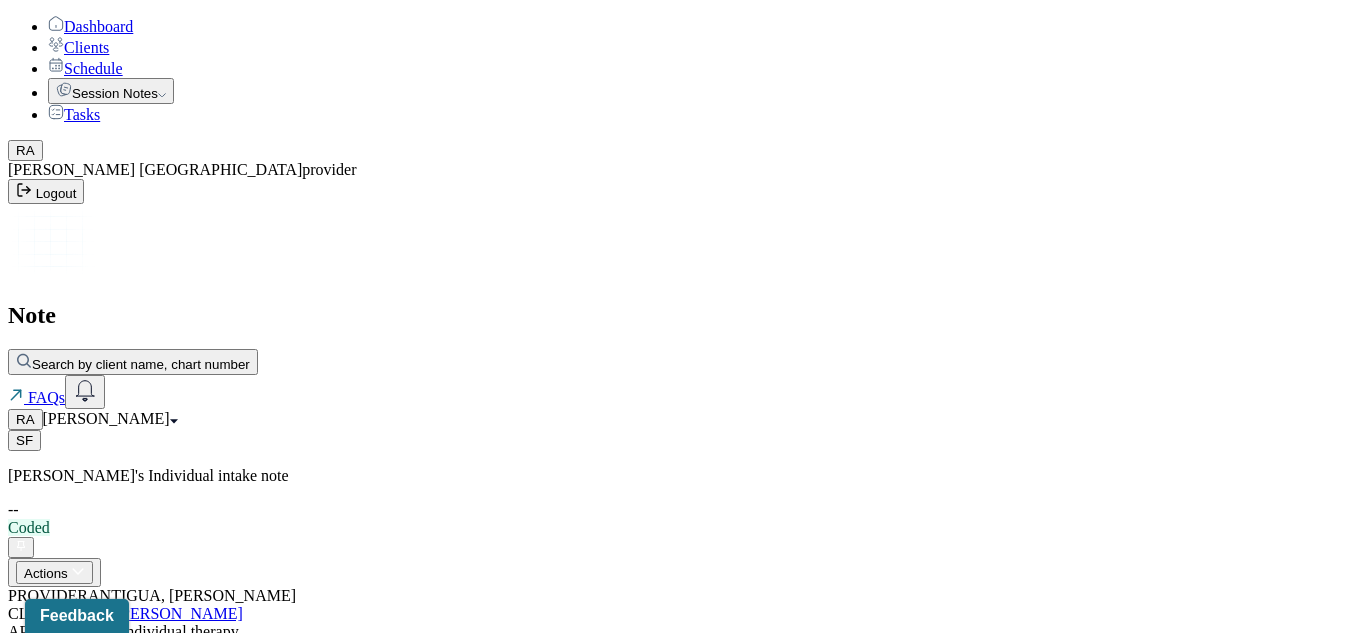 scroll, scrollTop: 0, scrollLeft: 0, axis: both 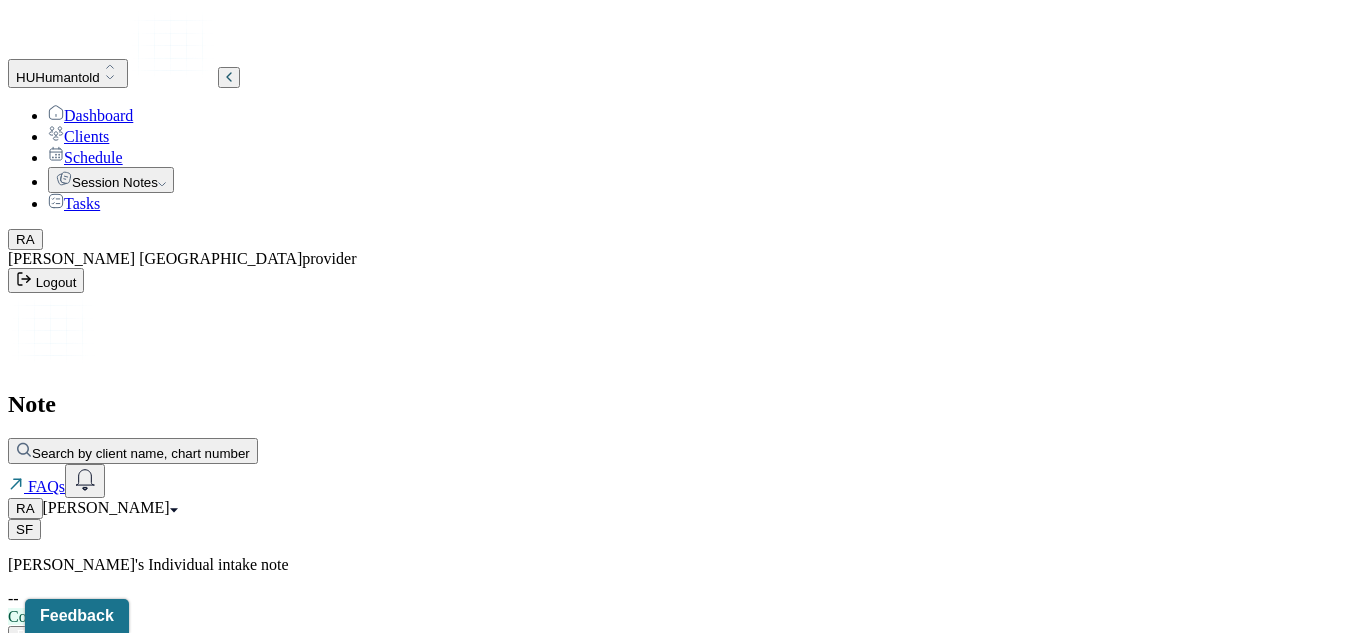 click on "Session Notes" at bounding box center [111, 180] 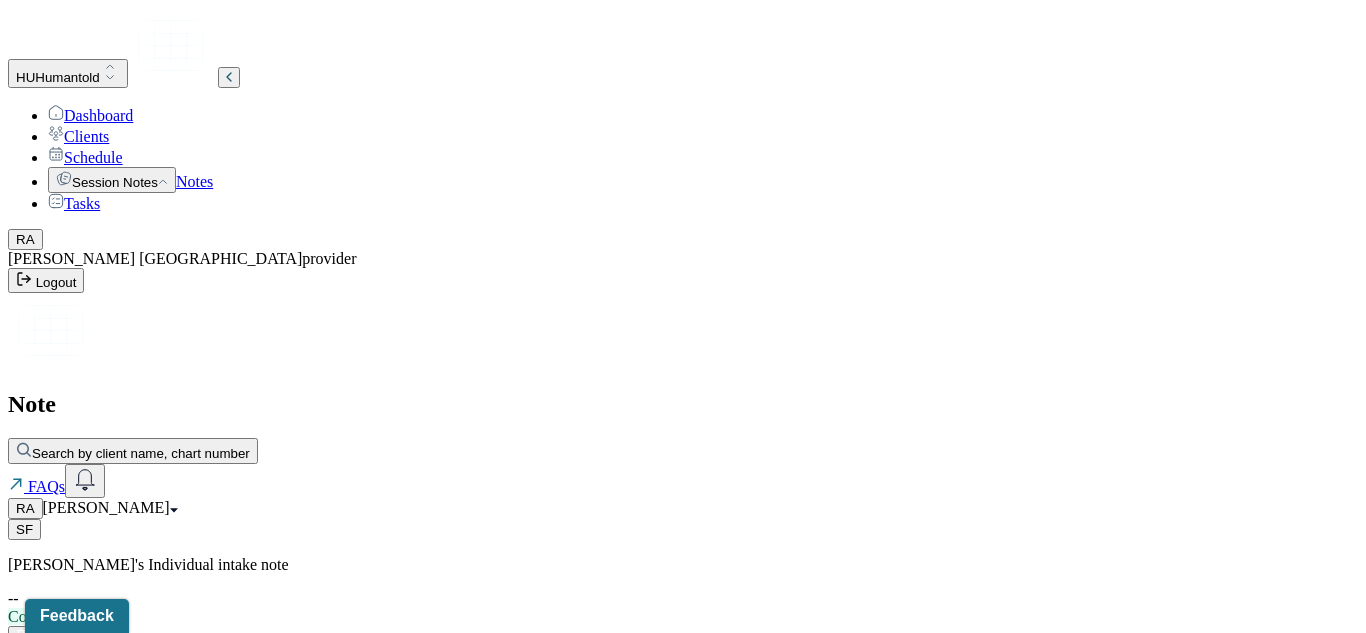 click on "Notes" at bounding box center (194, 181) 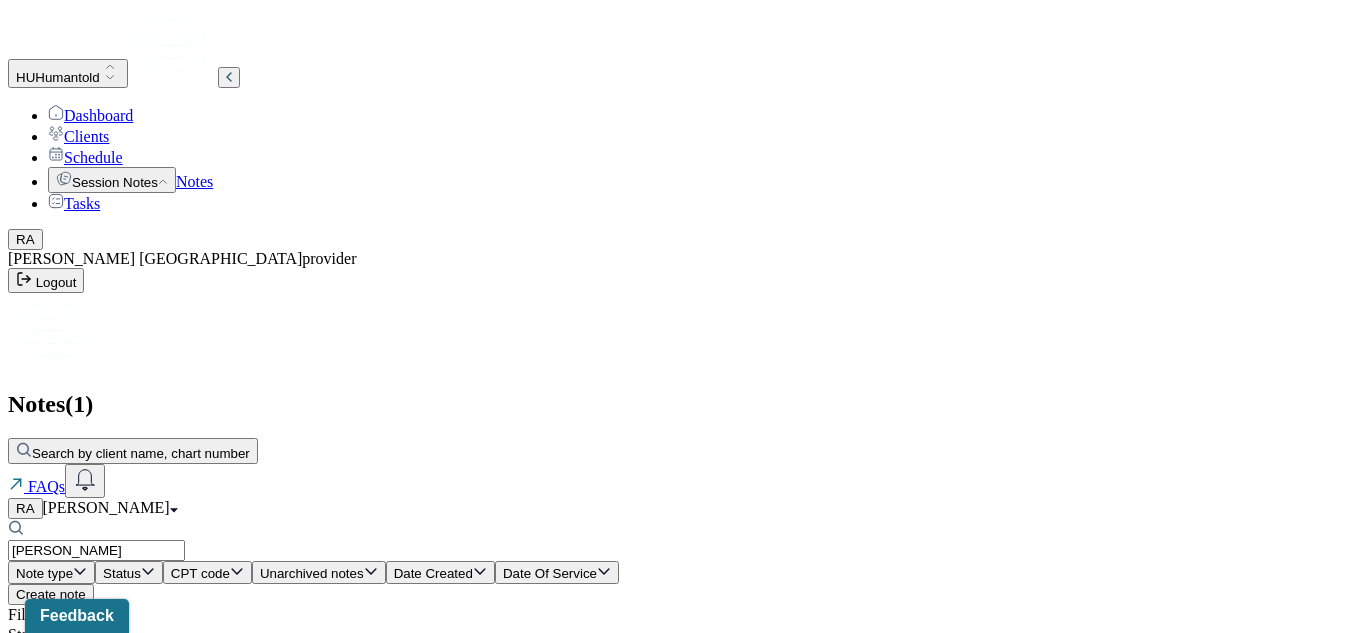 click on "Individual intake note" at bounding box center (264, 785) 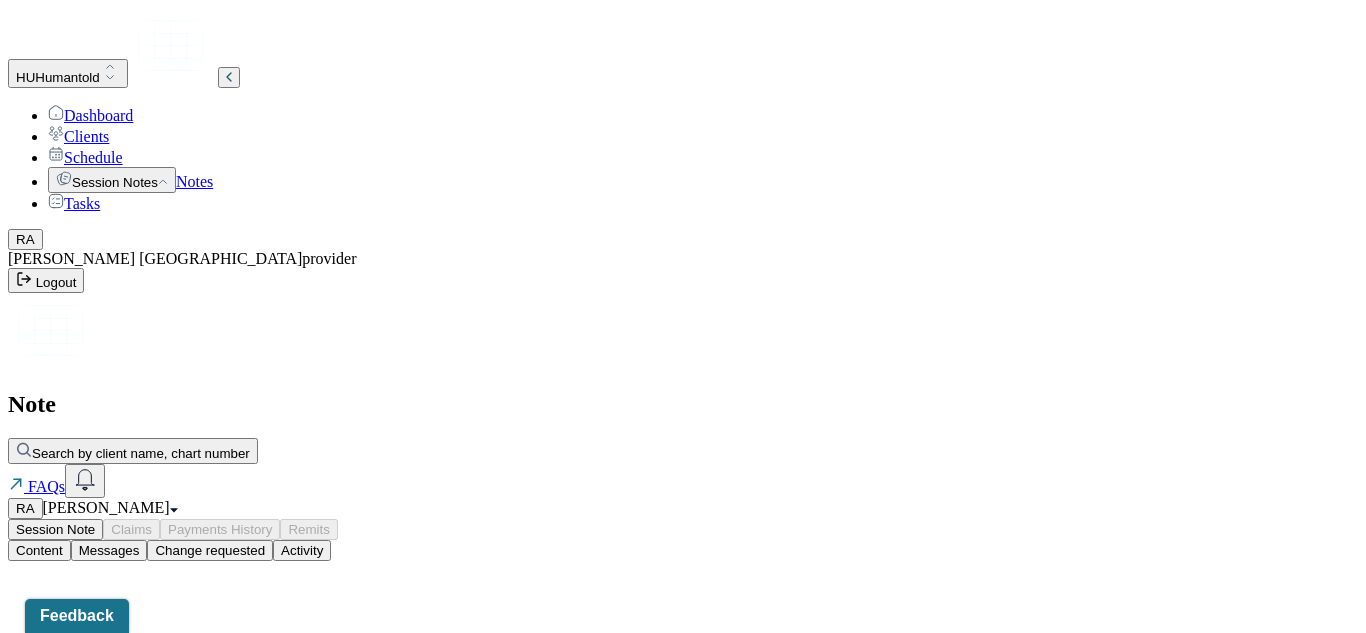 click on "Session Note     Claims     Payments History     Remits     Content     Messages     Change requested     Activity" at bounding box center (683, 540) 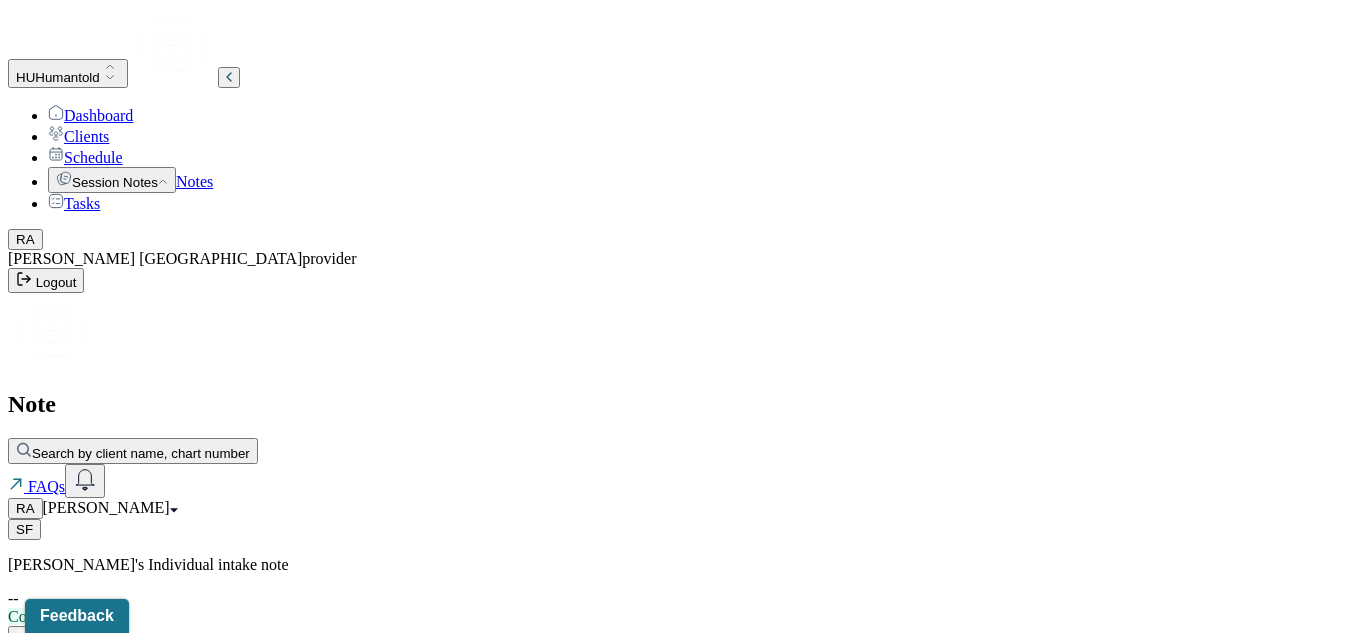 click on "SF [PERSON_NAME]'s   Individual intake note -- Coded" at bounding box center [683, 572] 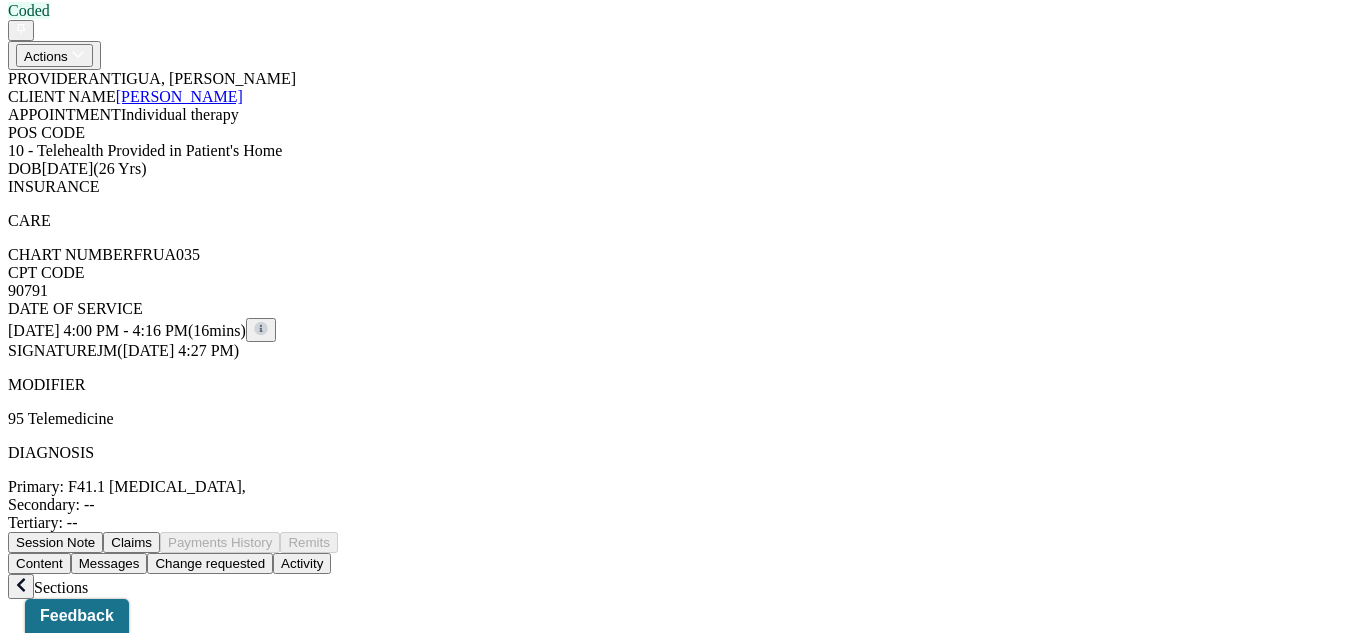 scroll, scrollTop: 622, scrollLeft: 0, axis: vertical 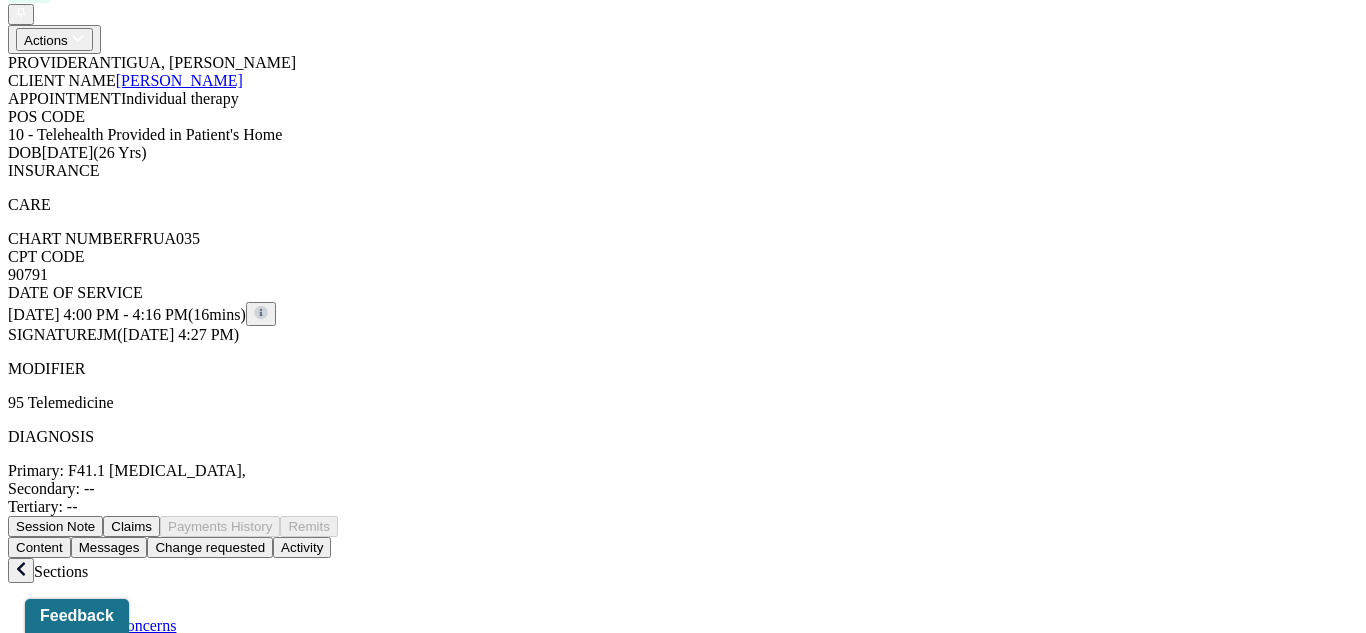 click at bounding box center (72, 809) 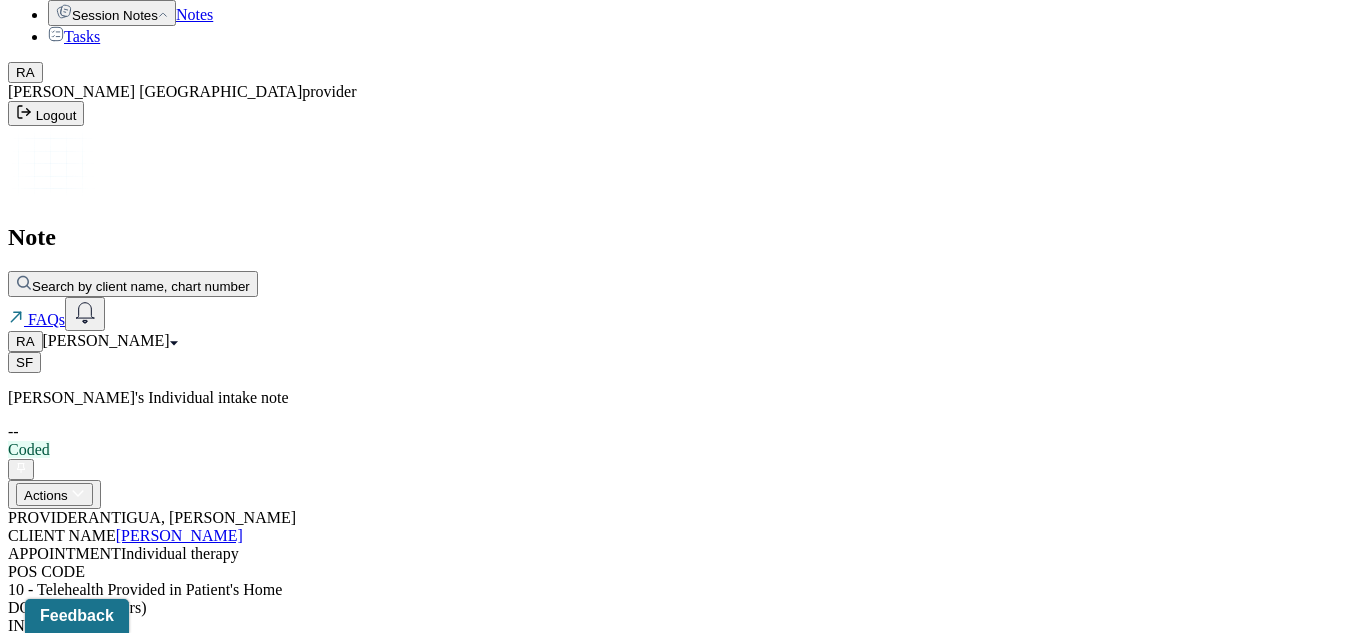 scroll, scrollTop: 0, scrollLeft: 0, axis: both 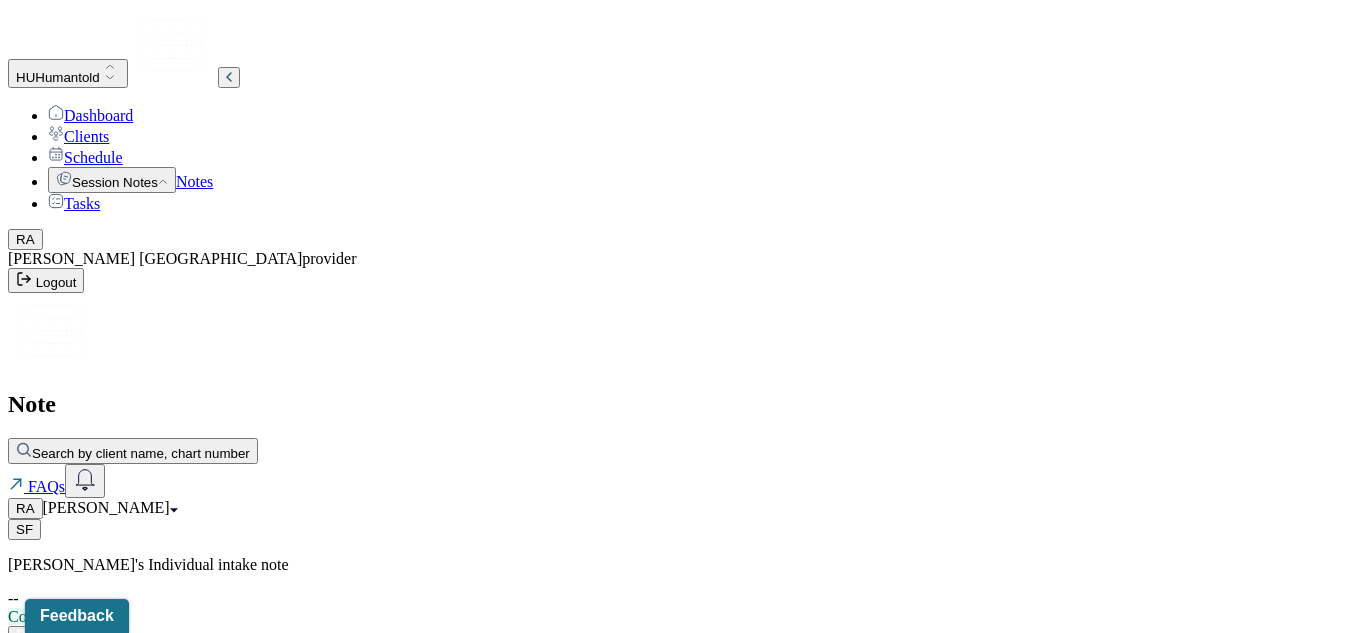 click on "Session Notes" at bounding box center (112, 180) 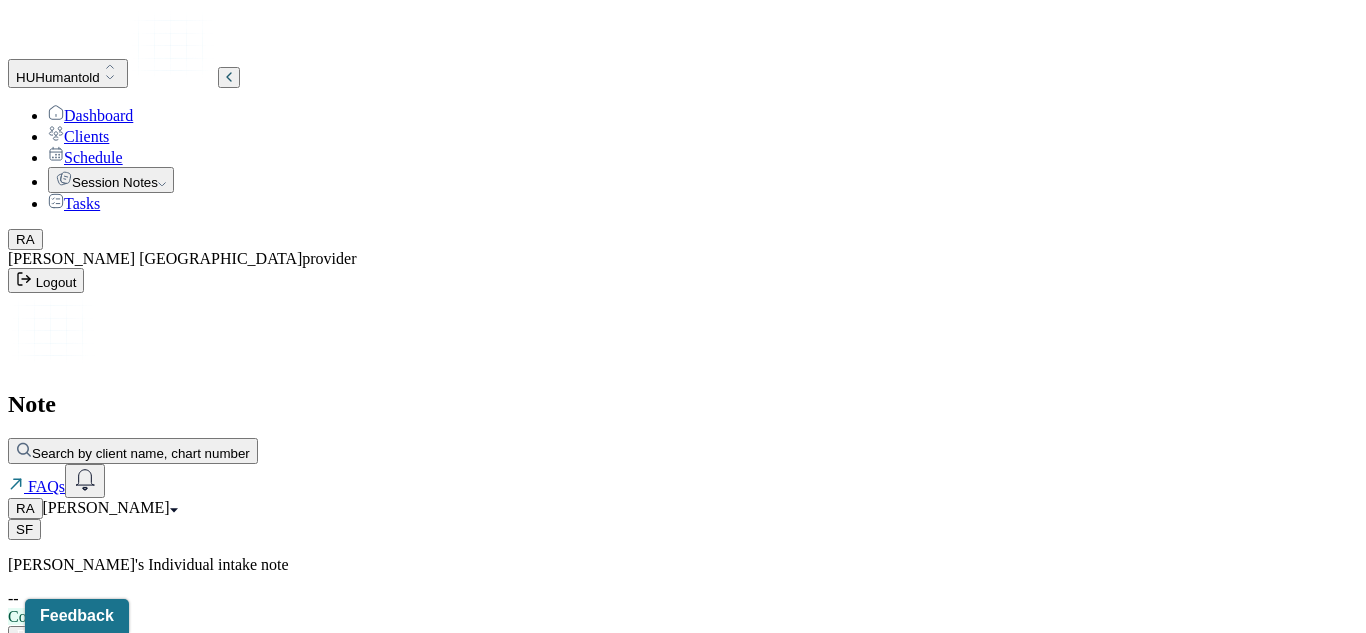 click on "Session Notes" at bounding box center (111, 180) 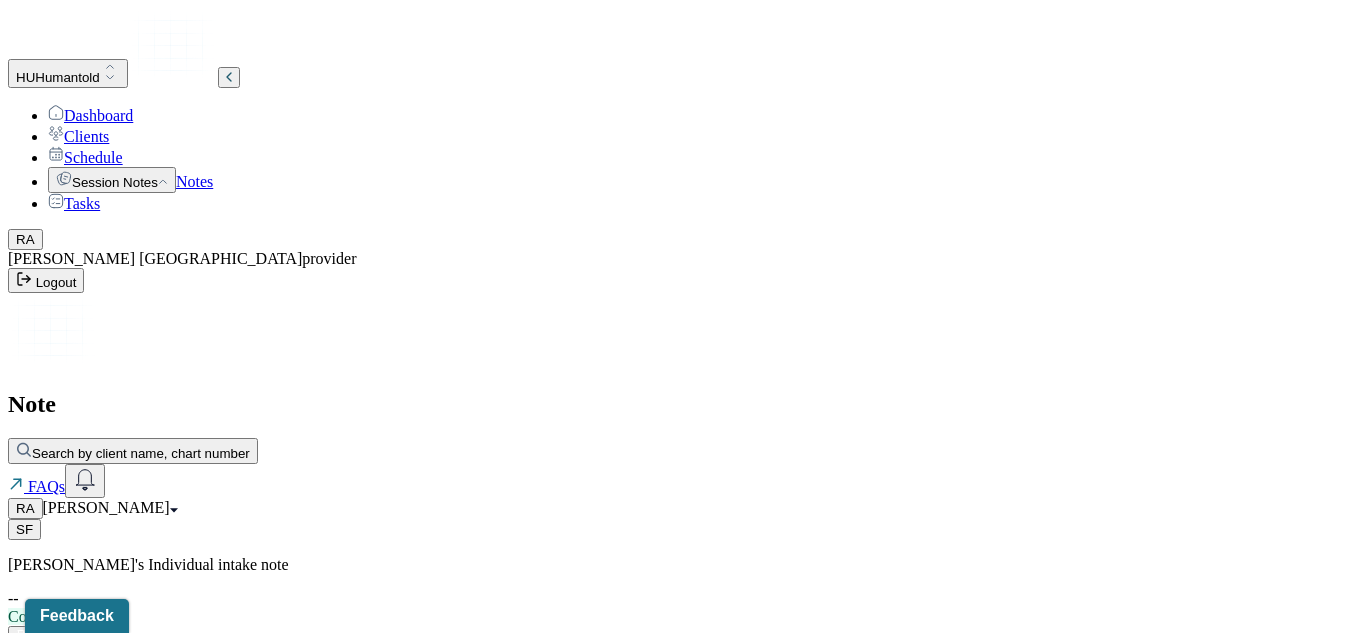click on "Notes" at bounding box center [194, 181] 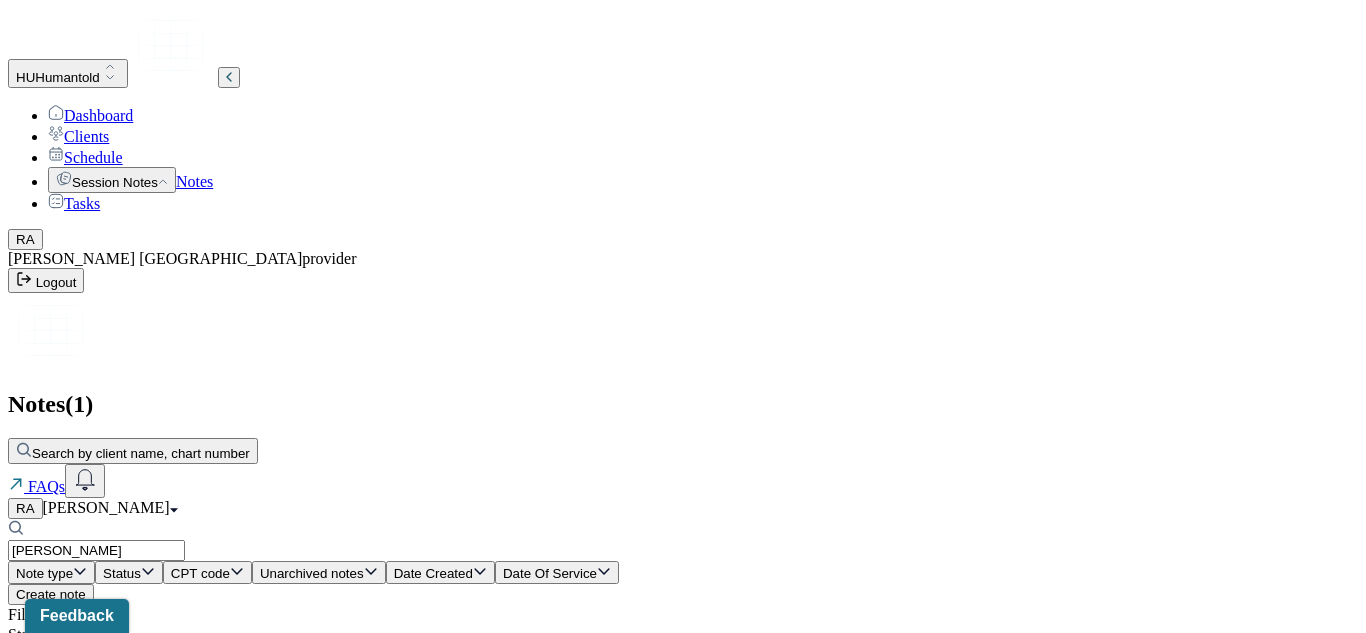 click on "[PERSON_NAME]" at bounding box center [96, 550] 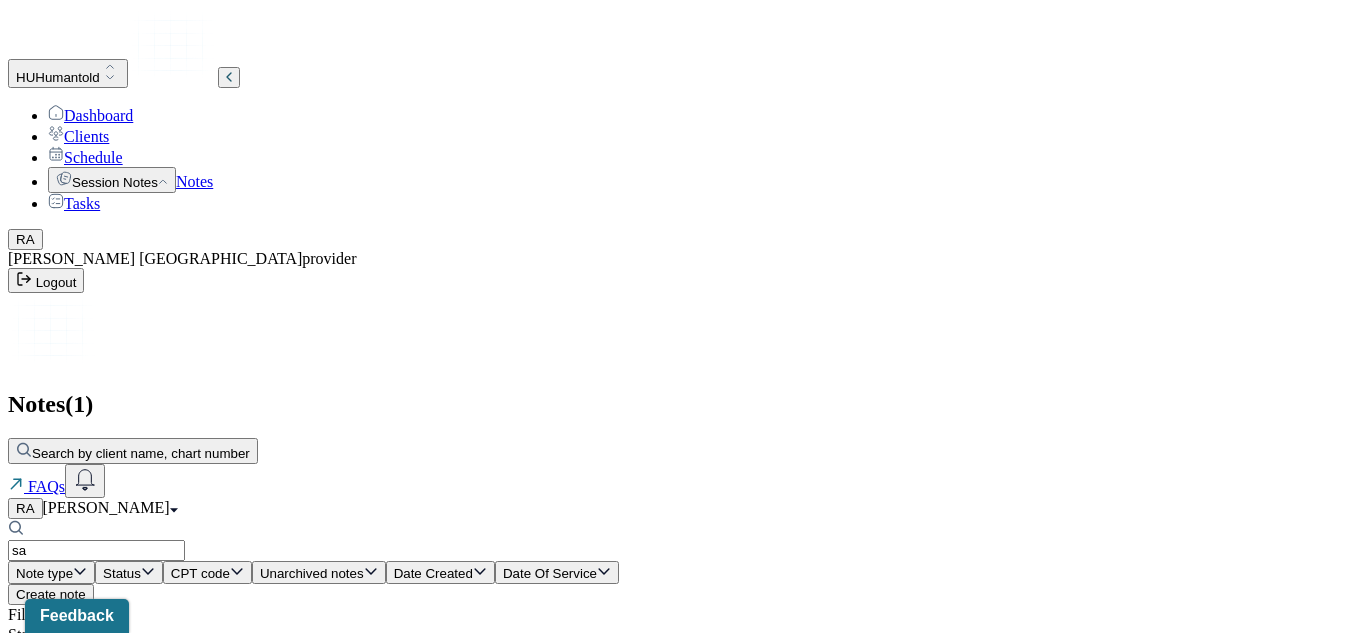 type on "s" 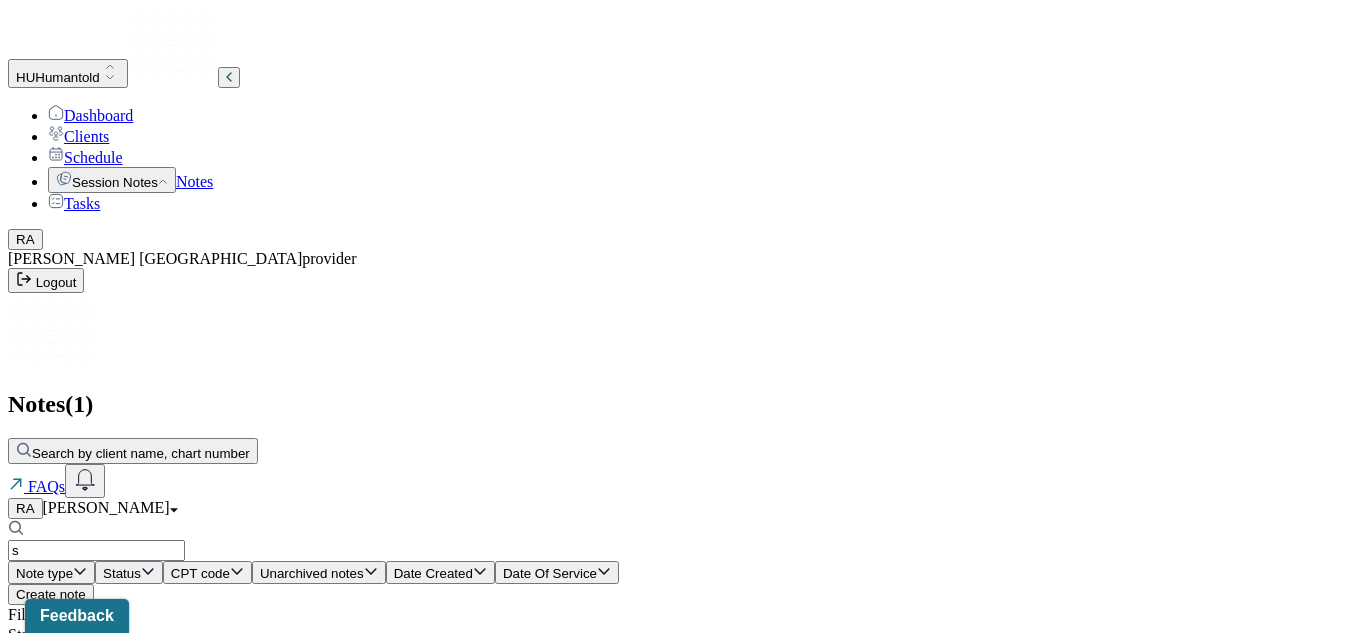 type 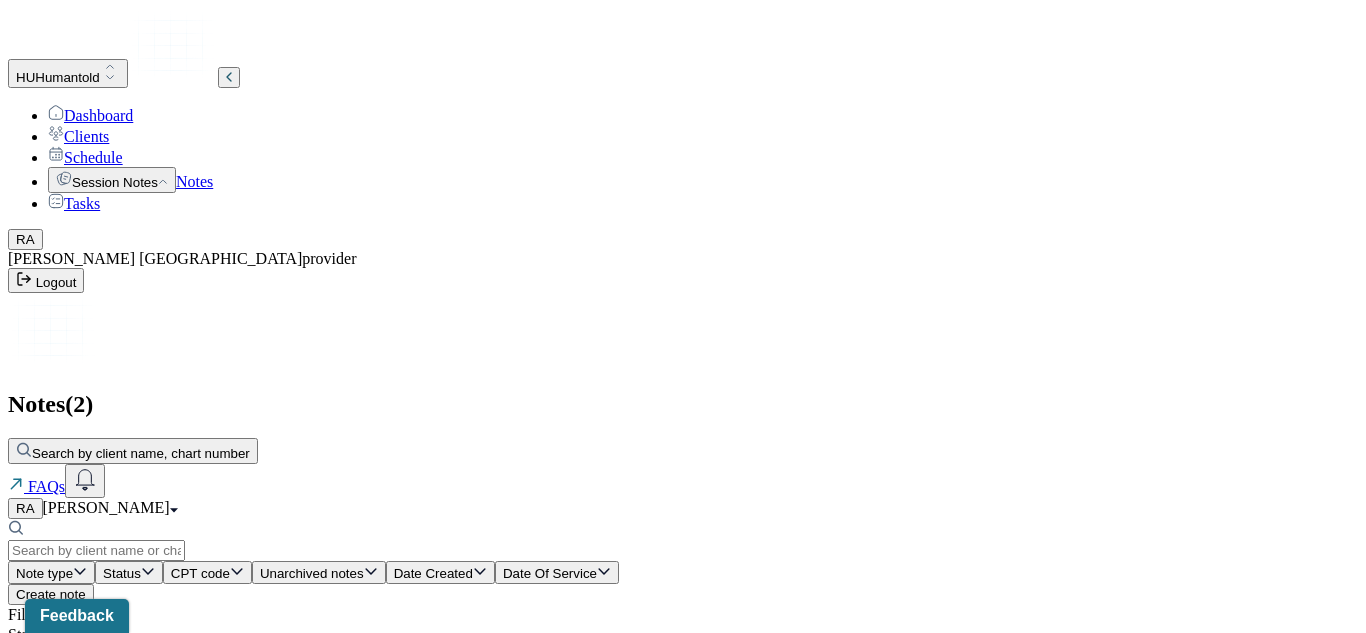 click on "[PERSON_NAME]" at bounding box center (698, 785) 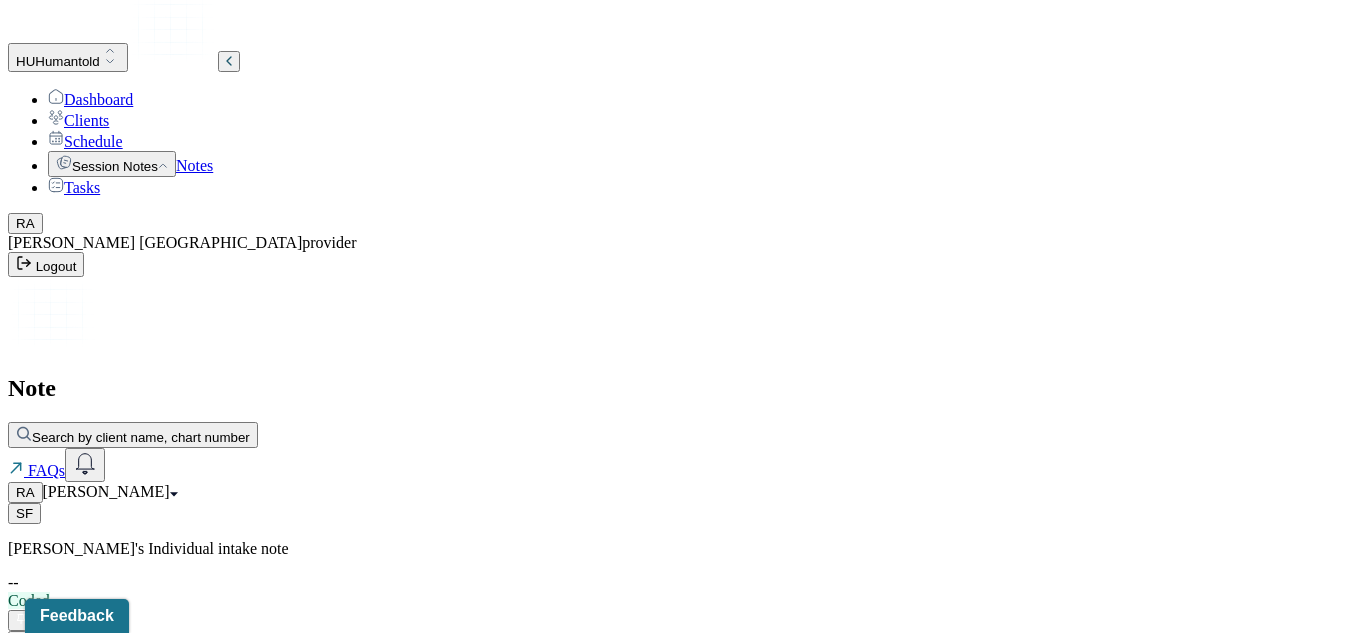 scroll, scrollTop: 0, scrollLeft: 0, axis: both 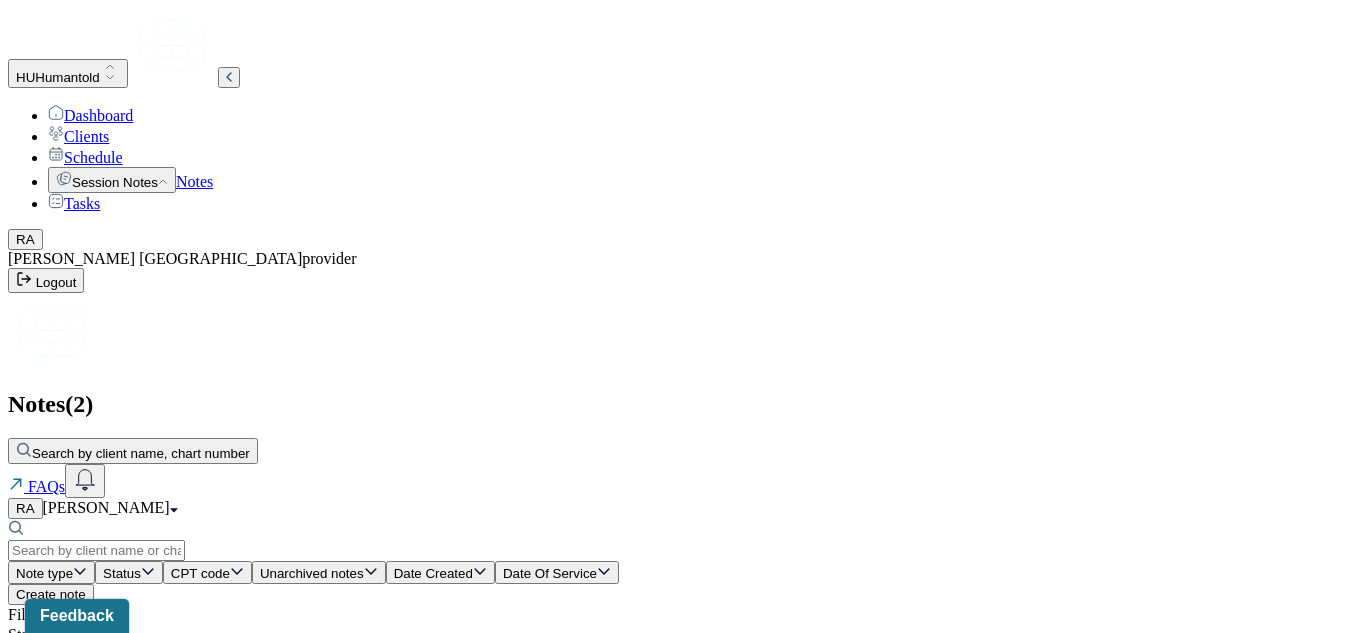 click on "Clients" at bounding box center [78, 136] 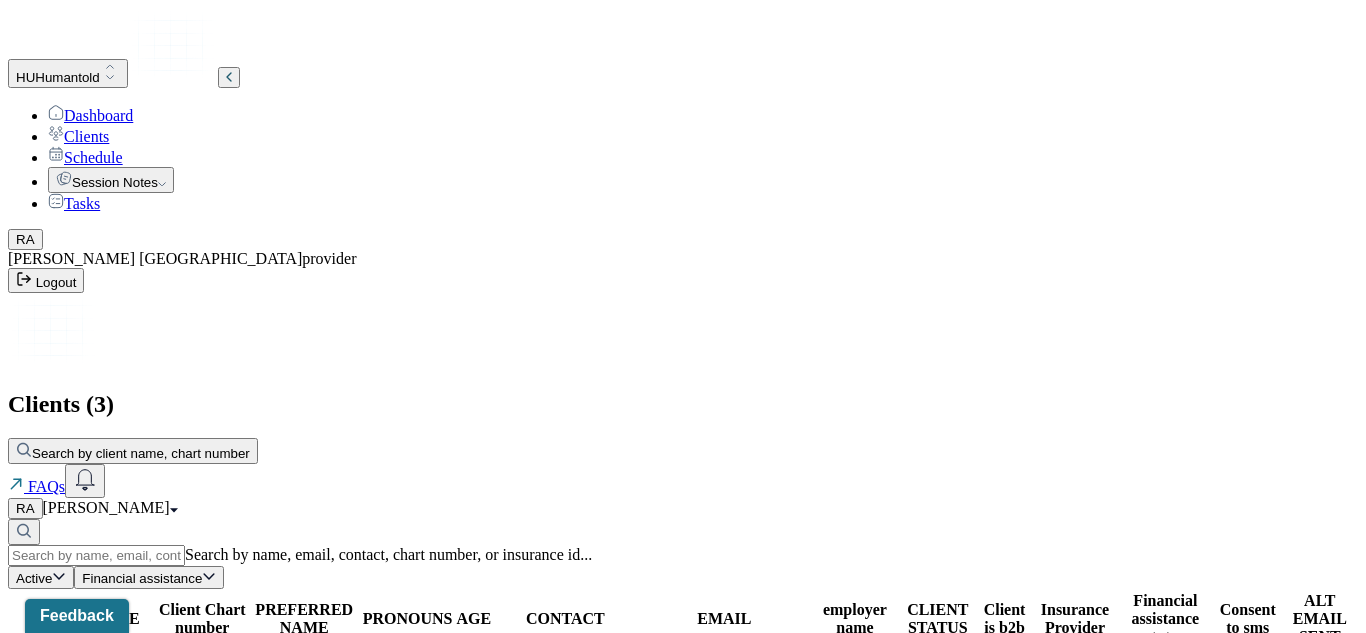 click on "--" at bounding box center (304, 677) 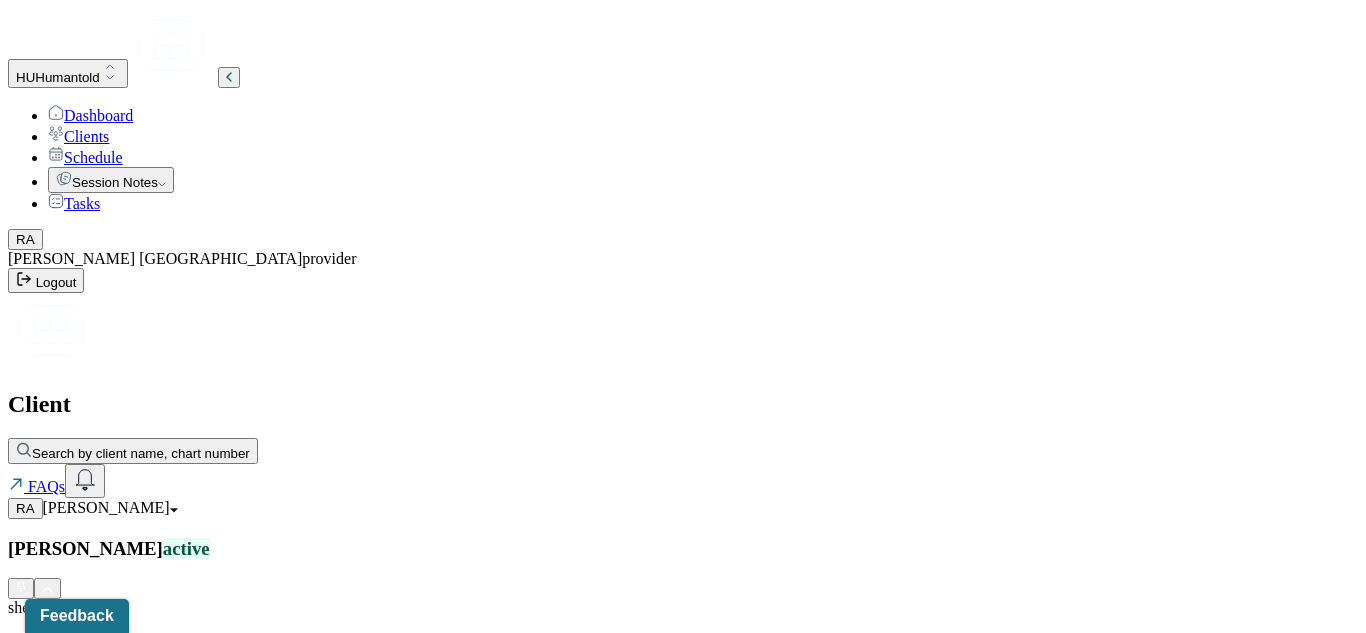 click on "26  yrs" at bounding box center (683, 880) 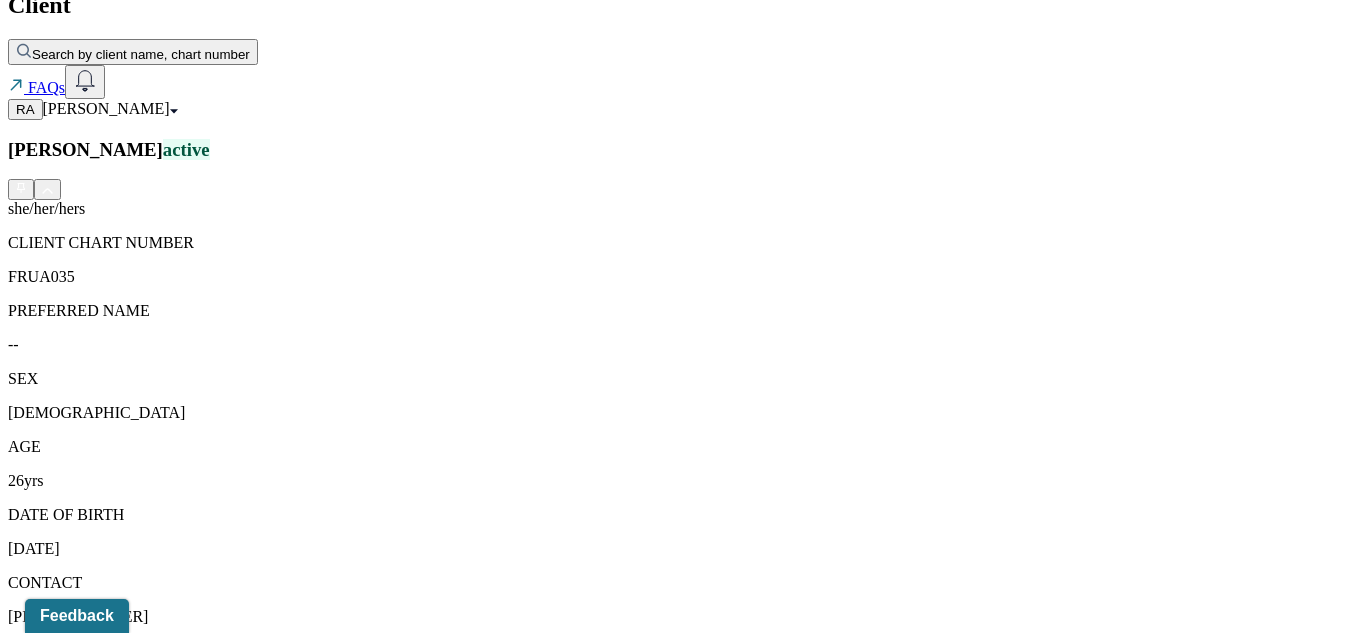 scroll, scrollTop: 400, scrollLeft: 0, axis: vertical 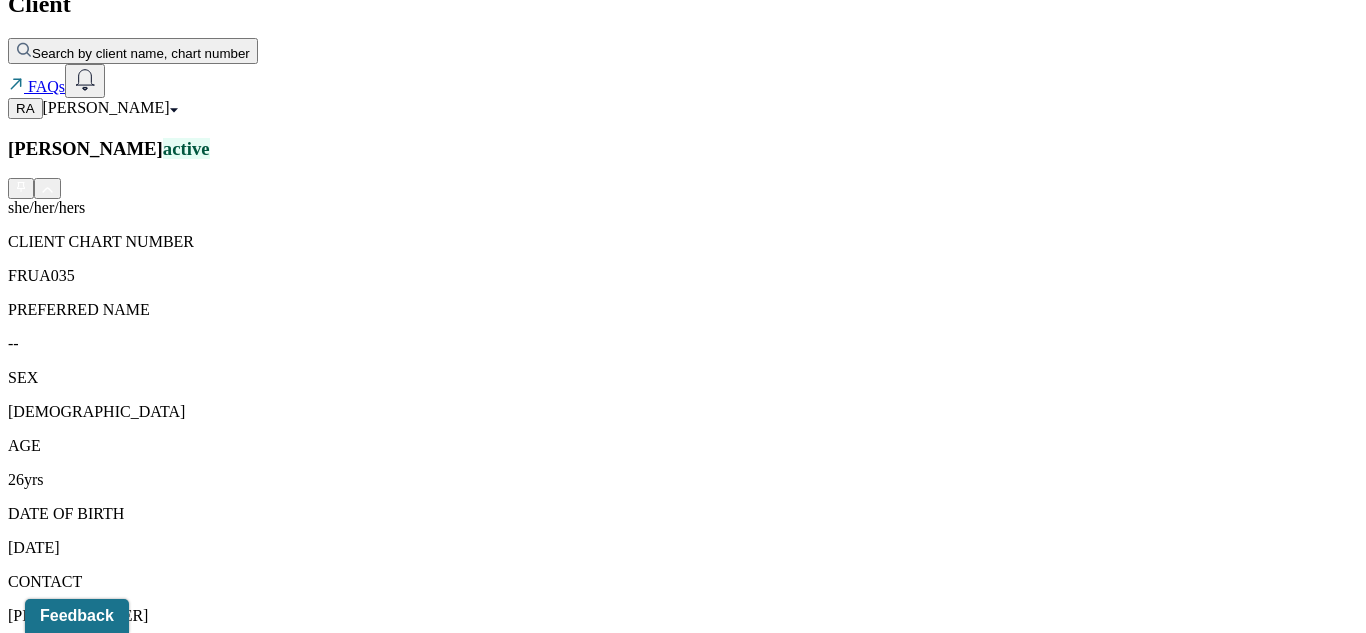 click on "Session Notes" at bounding box center (209, 1501) 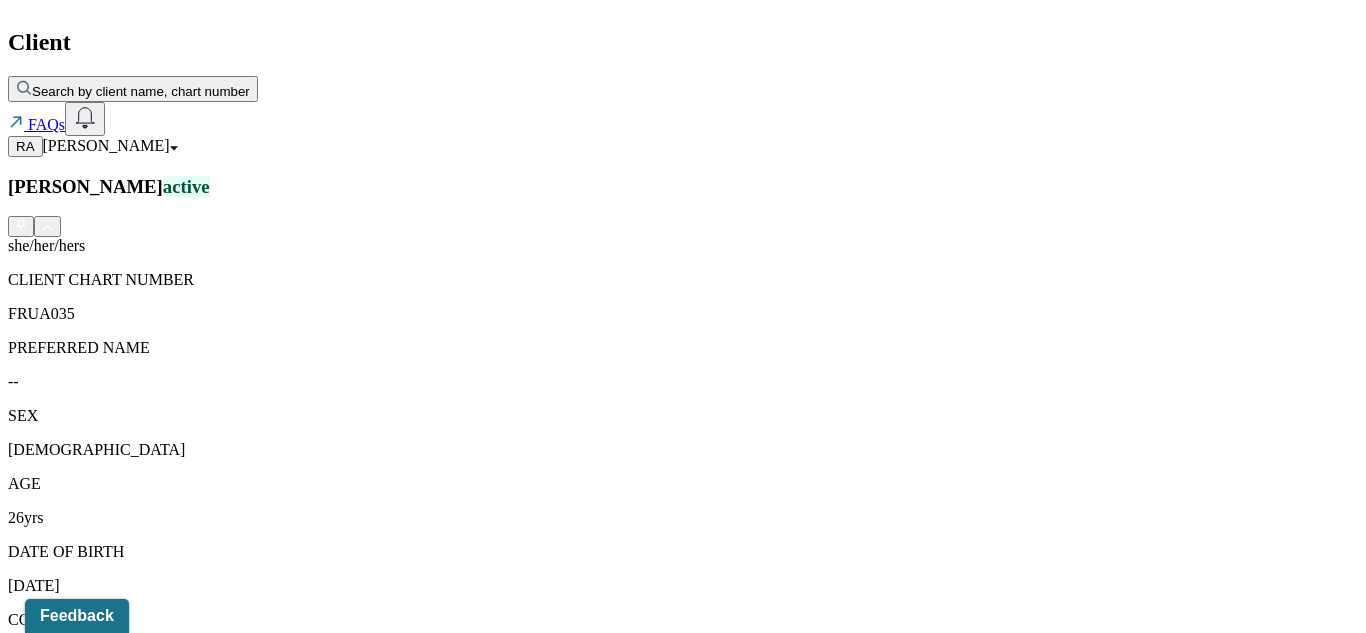 click at bounding box center [755, 1673] 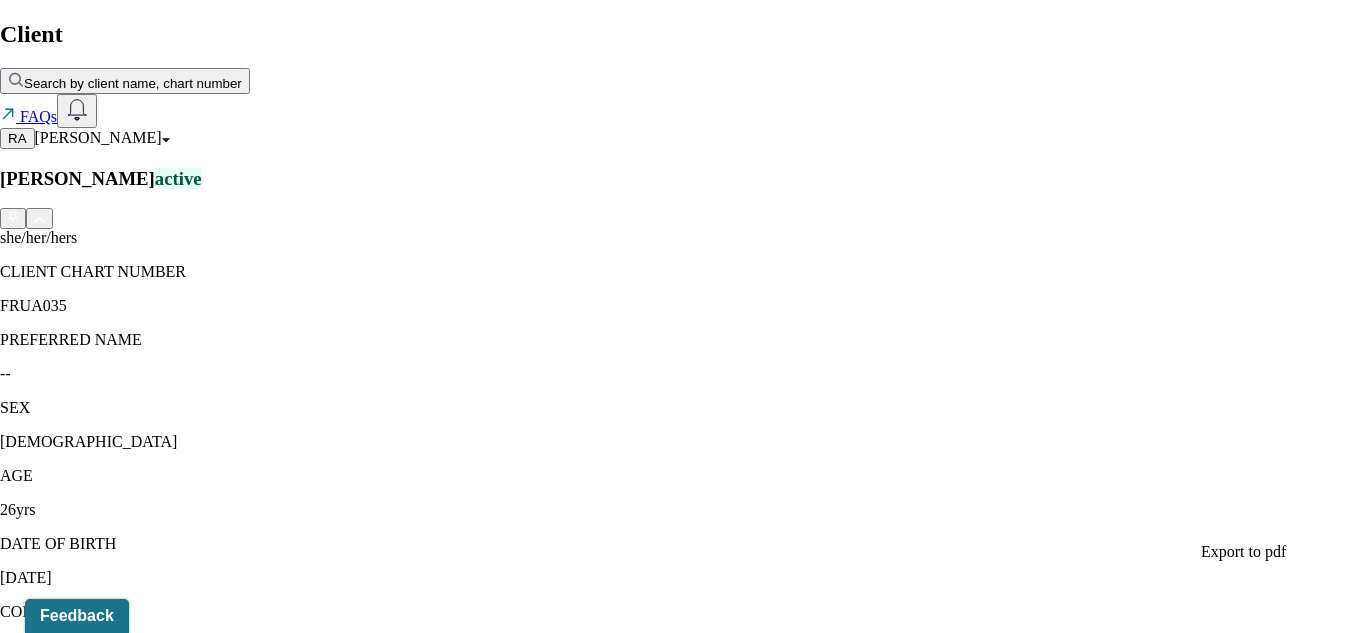 click at bounding box center (13, 1665) 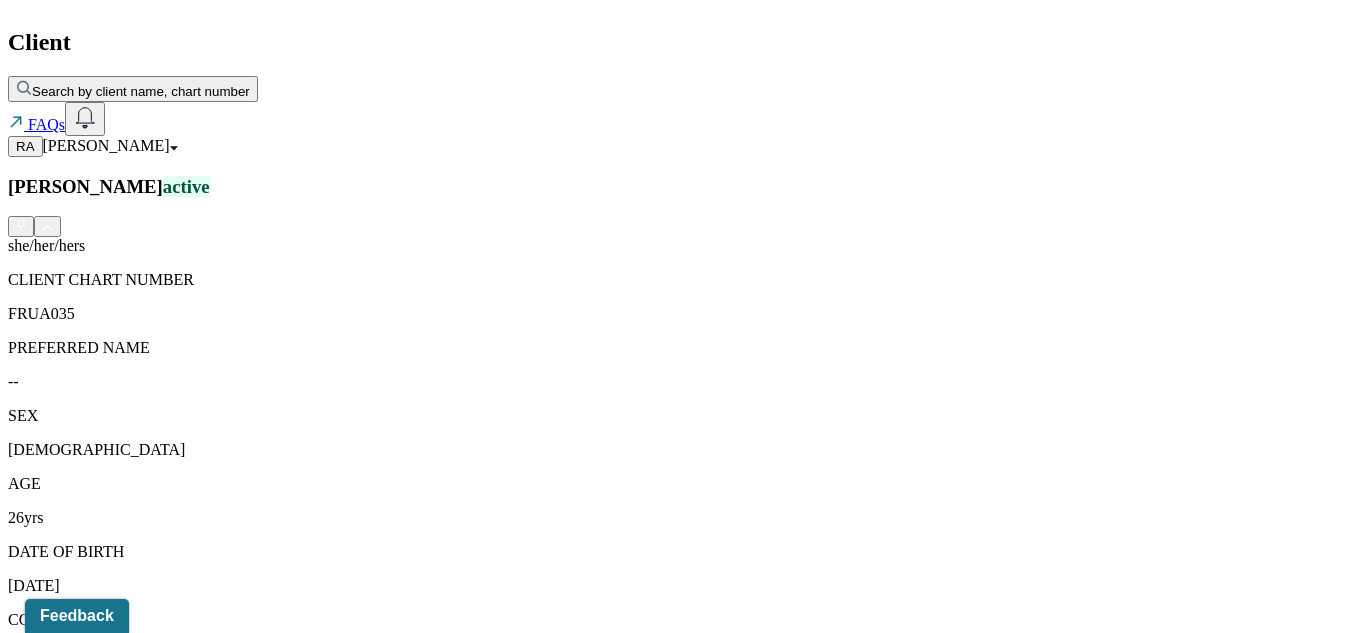 scroll, scrollTop: 398, scrollLeft: 0, axis: vertical 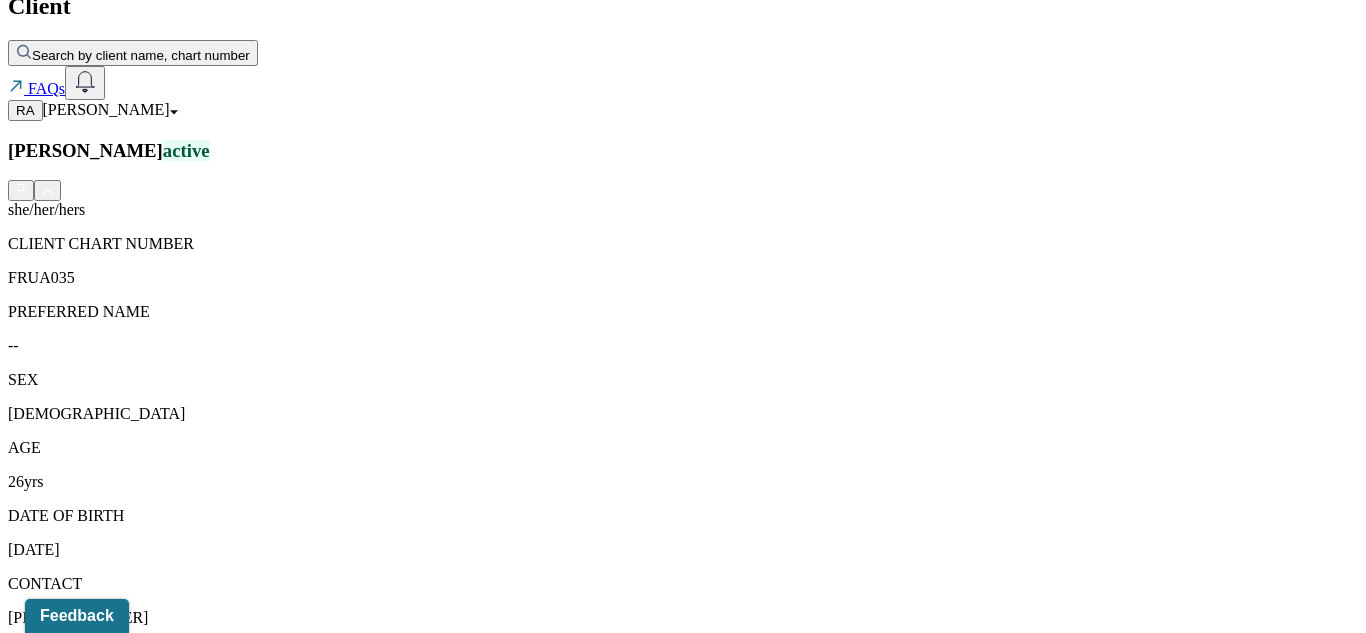 click at bounding box center [755, 1655] 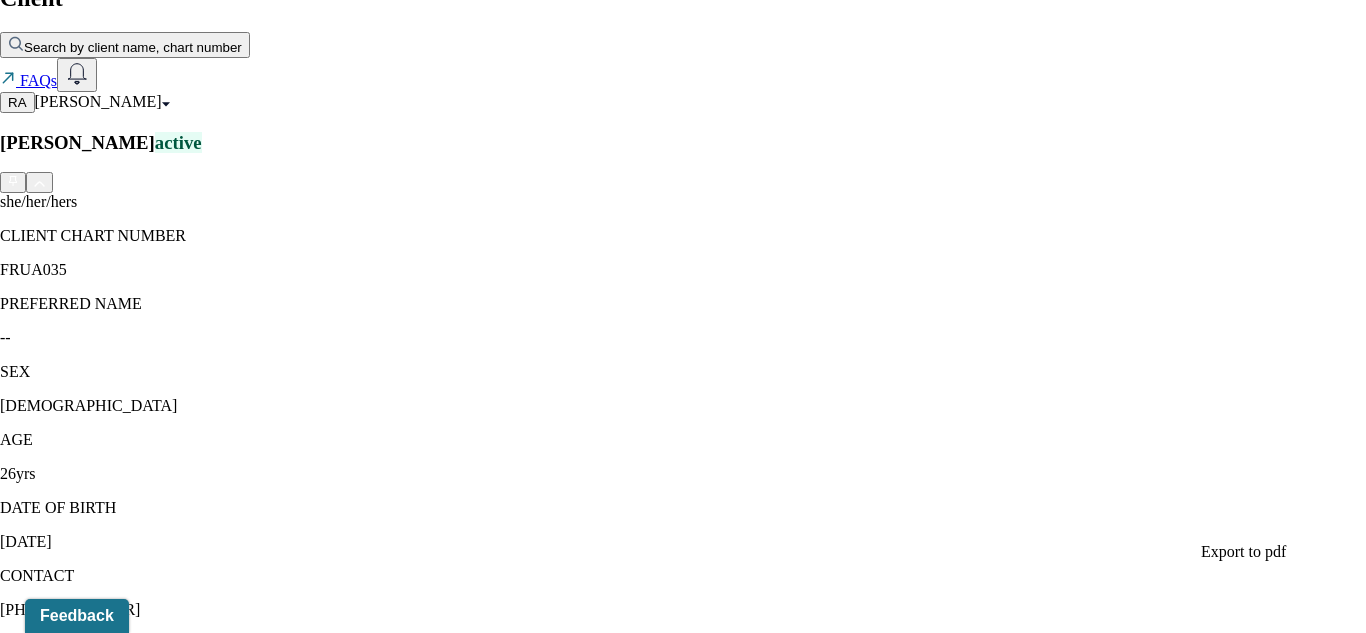 click on "Note type     Unarchived notes     Date     Create note" at bounding box center [683, 1549] 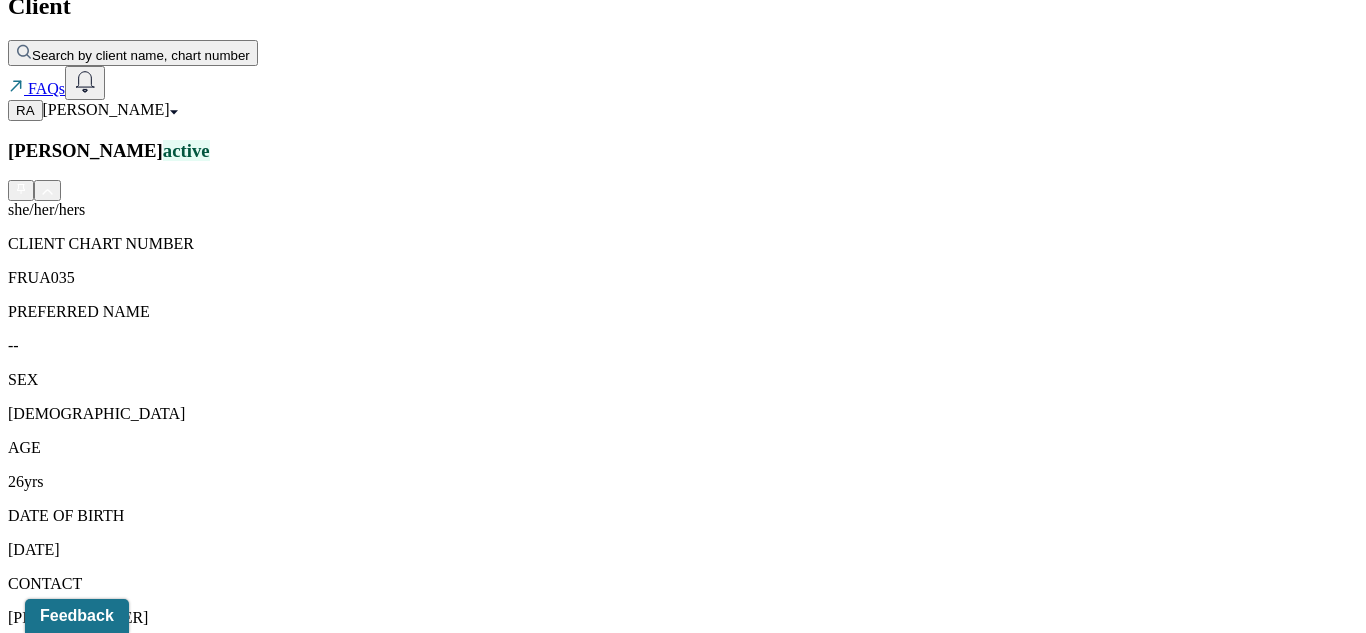 click 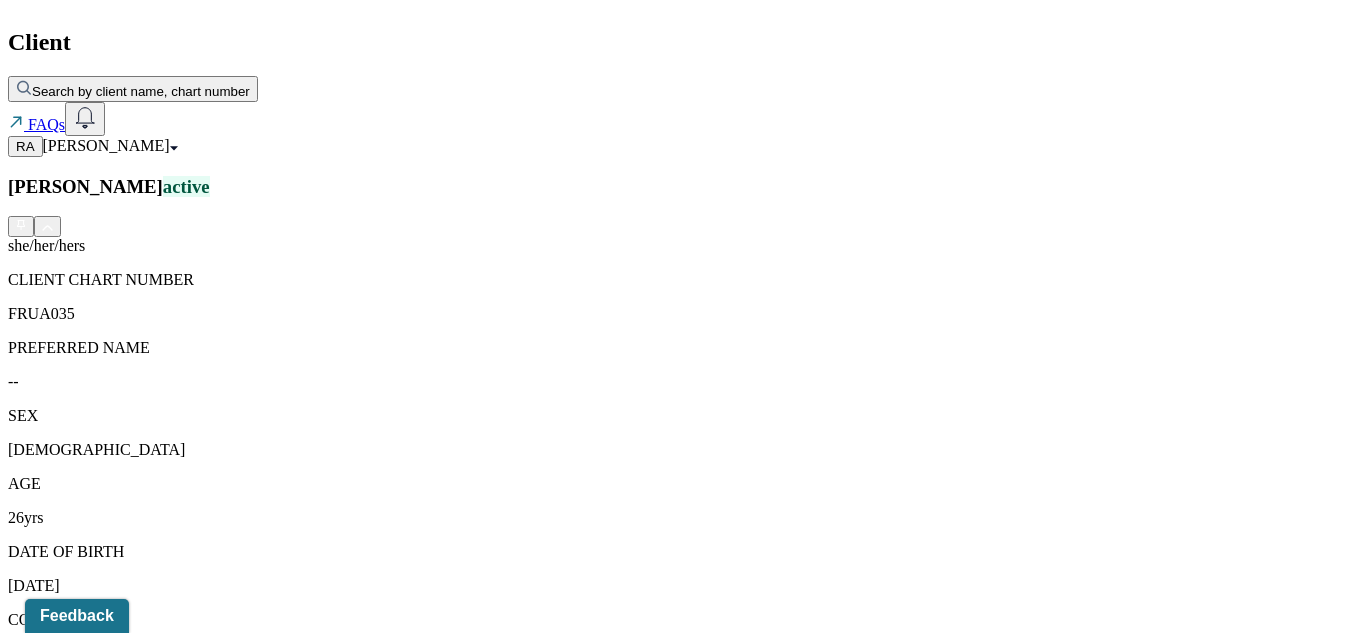 click on "Individual intake note" at bounding box center (264, 1673) 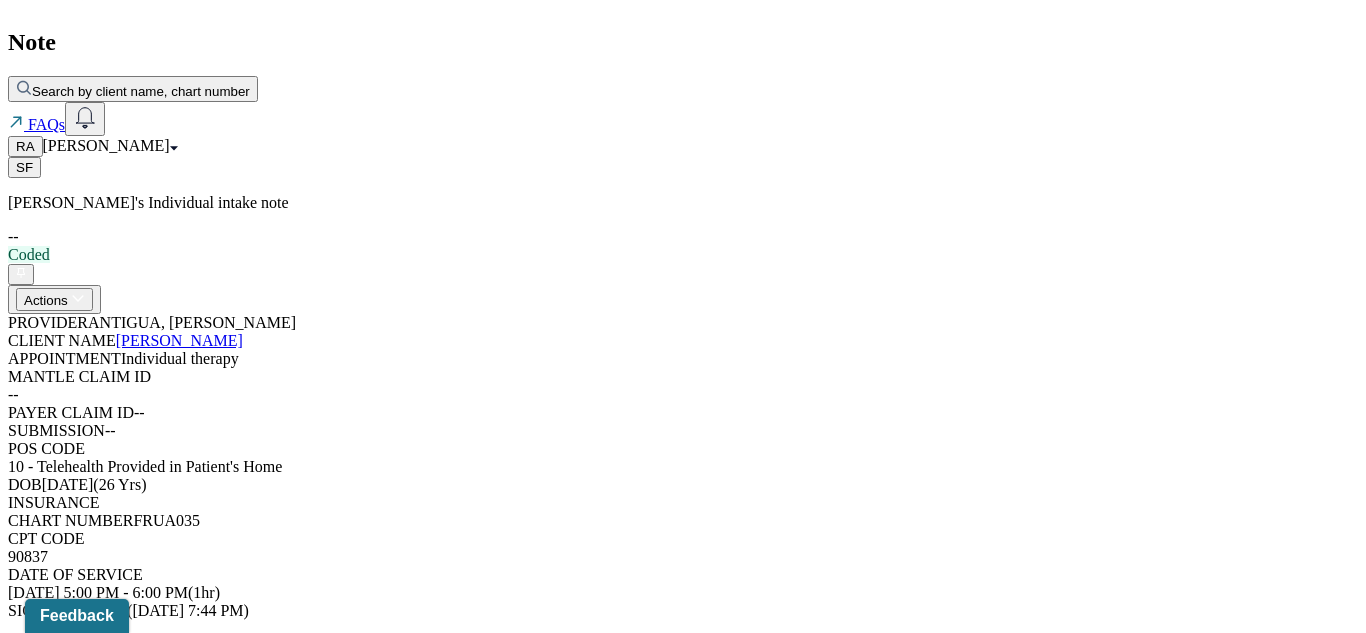 click on "Appointment location" at bounding box center (683, 1174) 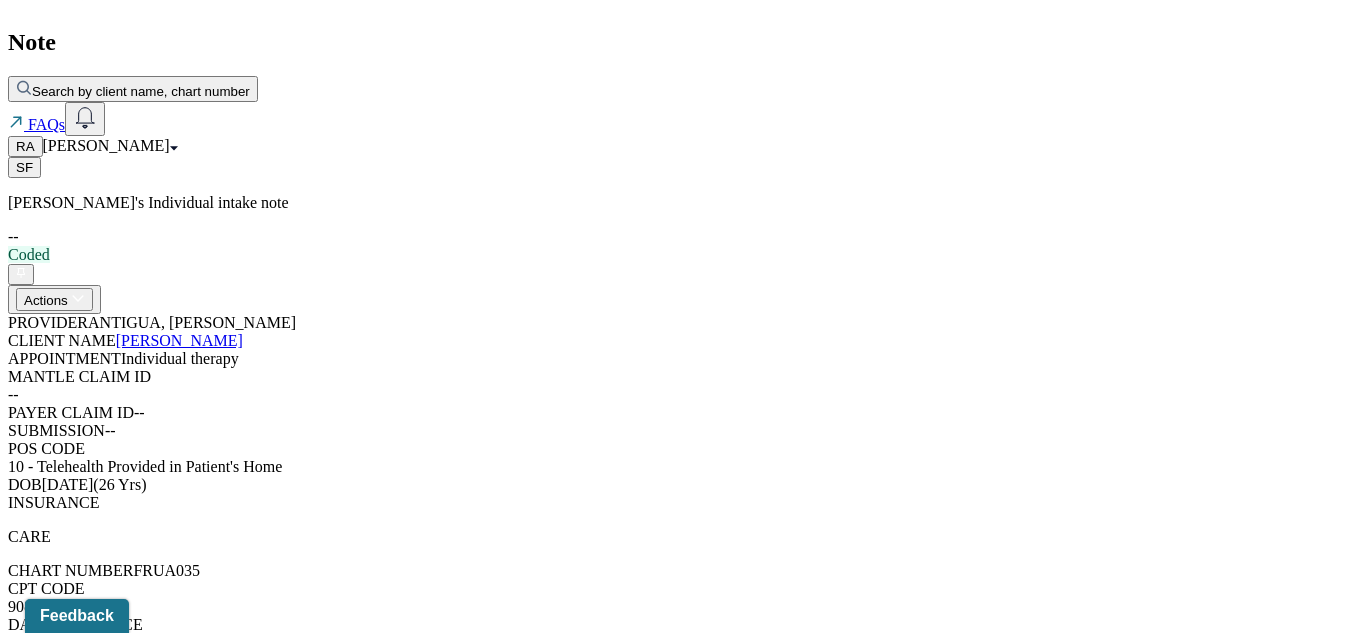click on "Change requested" at bounding box center [210, 873] 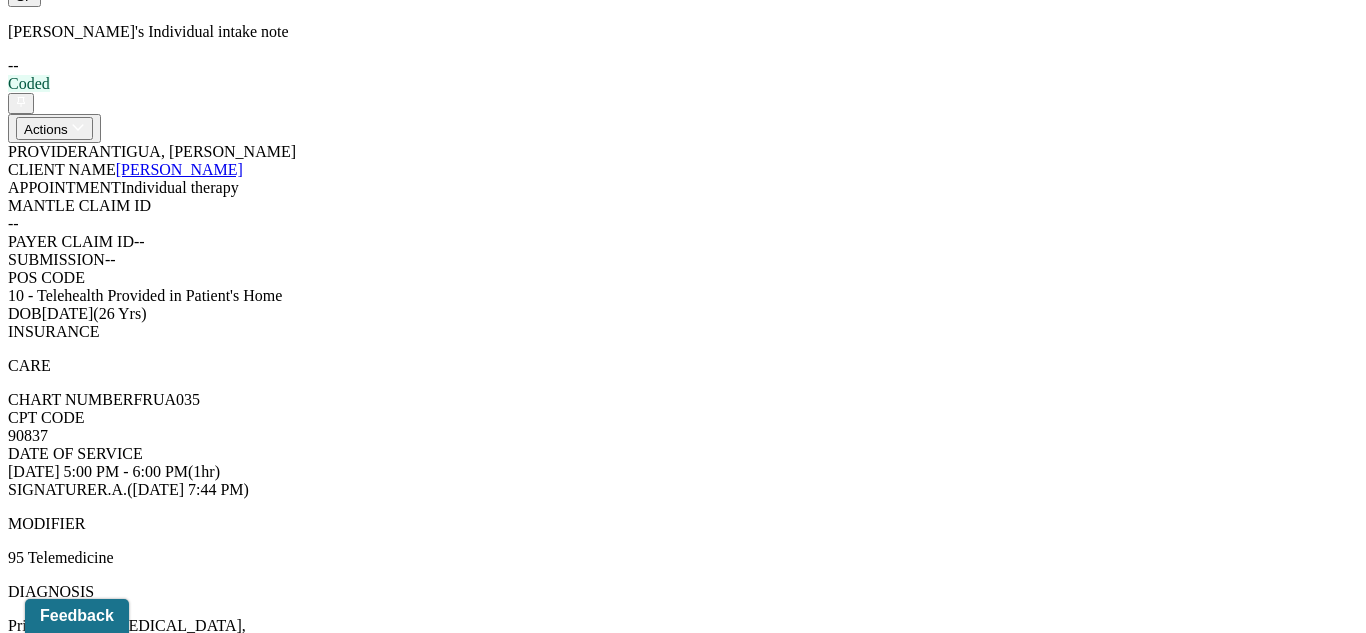 scroll, scrollTop: 531, scrollLeft: 0, axis: vertical 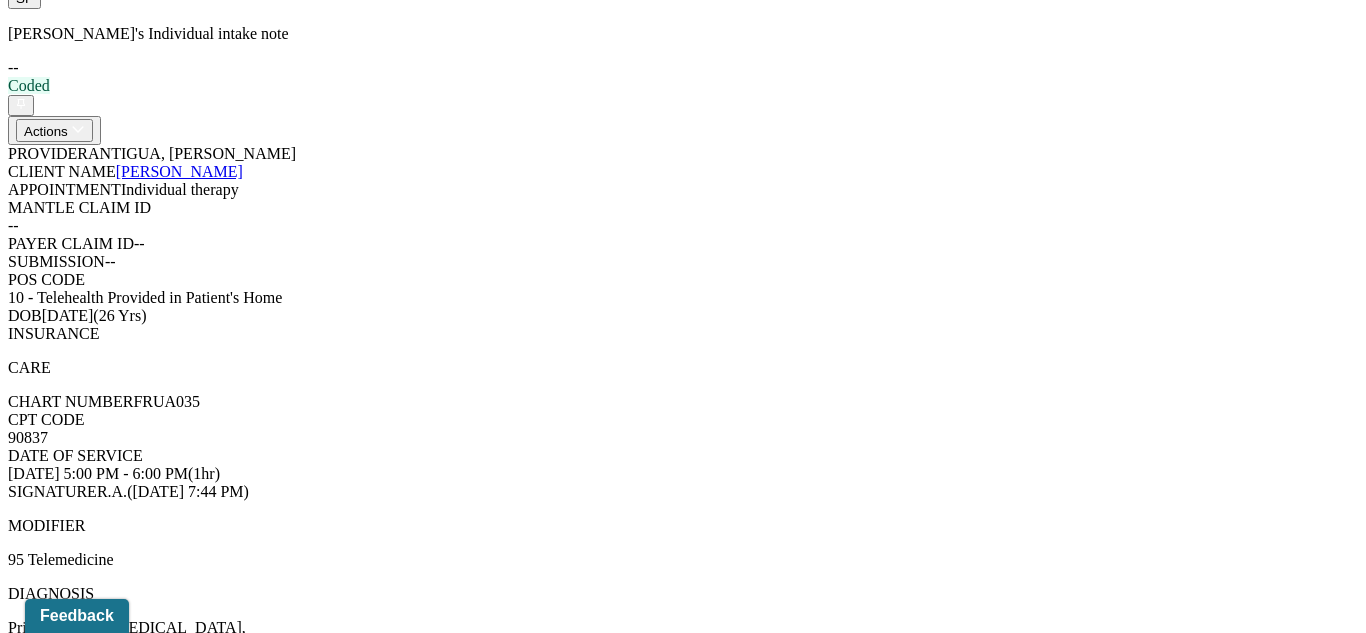 click on "Change requested" at bounding box center [210, 704] 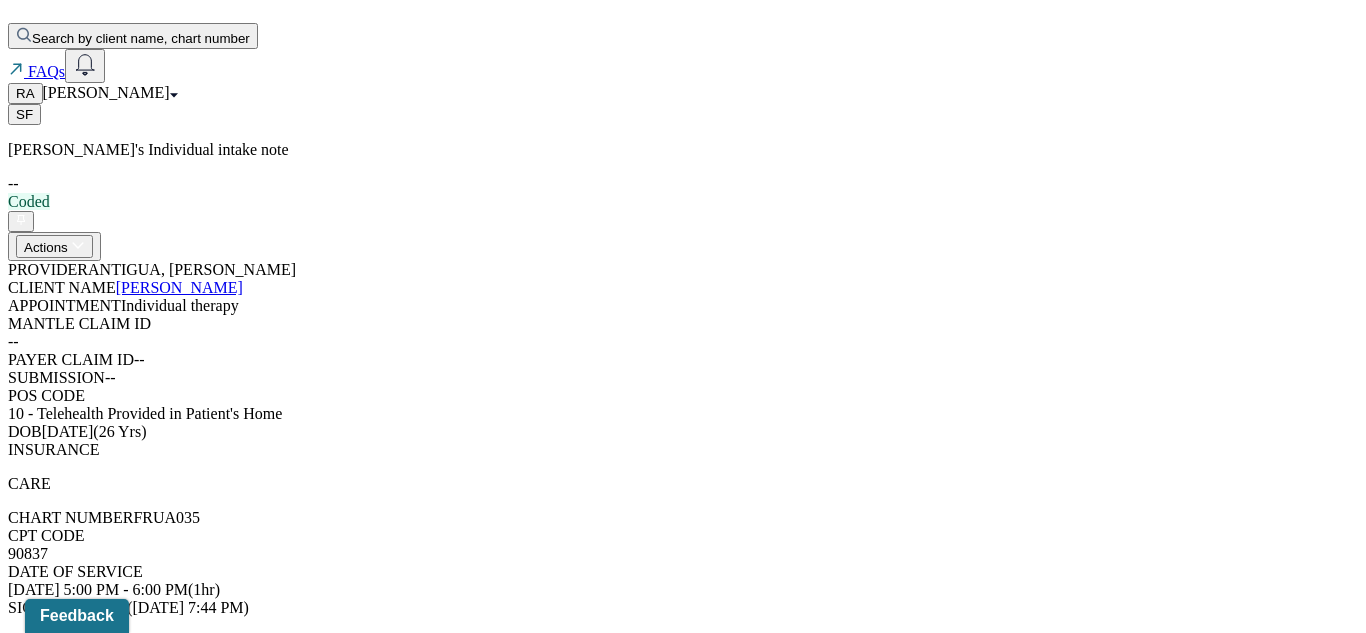 click on "Messages" at bounding box center (109, 820) 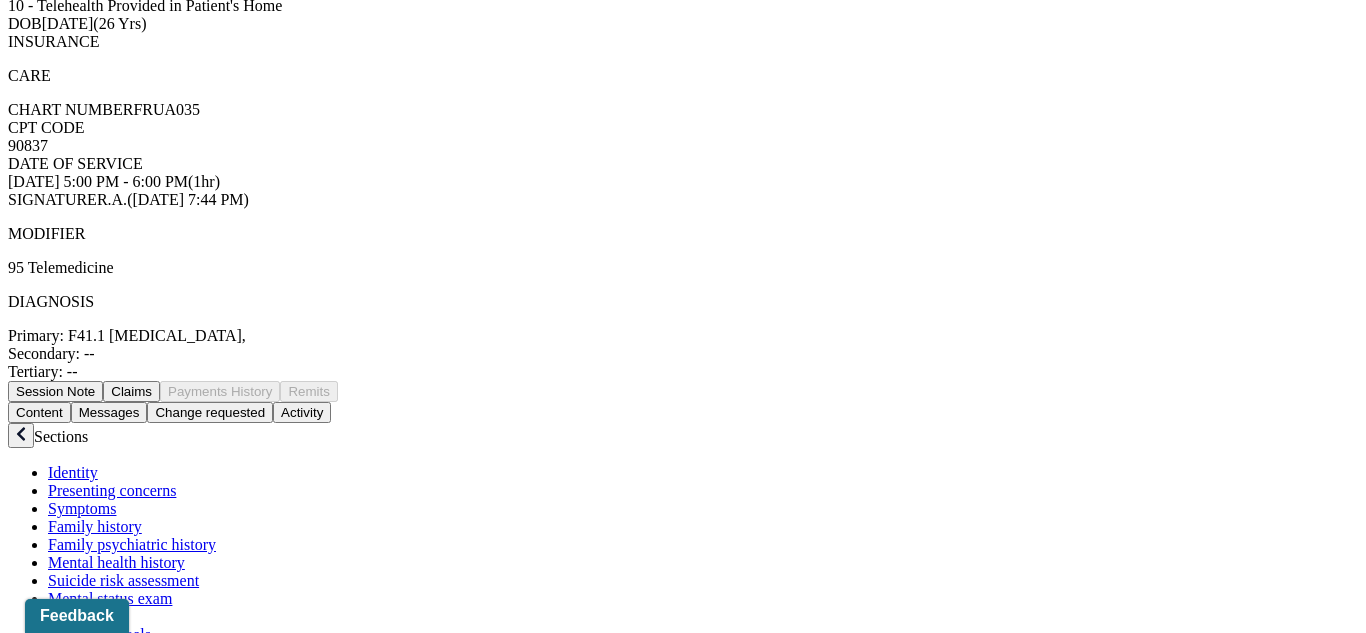 scroll, scrollTop: 840, scrollLeft: 0, axis: vertical 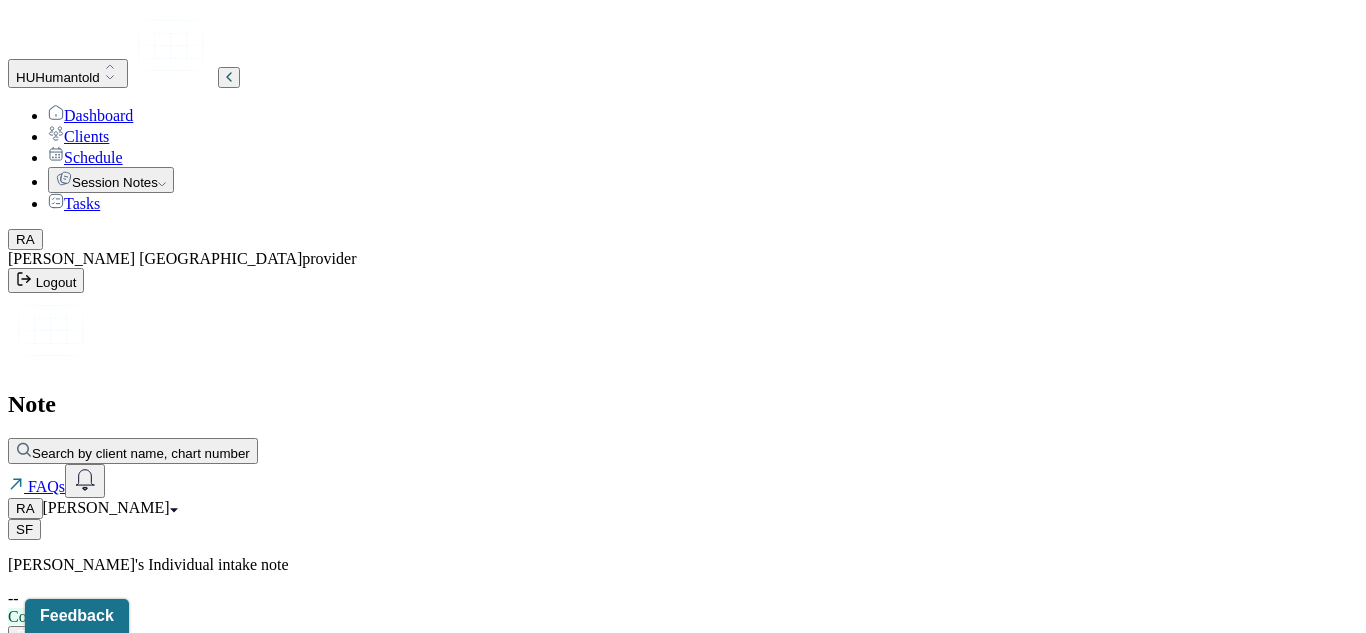 click on "Actions" at bounding box center (54, 661) 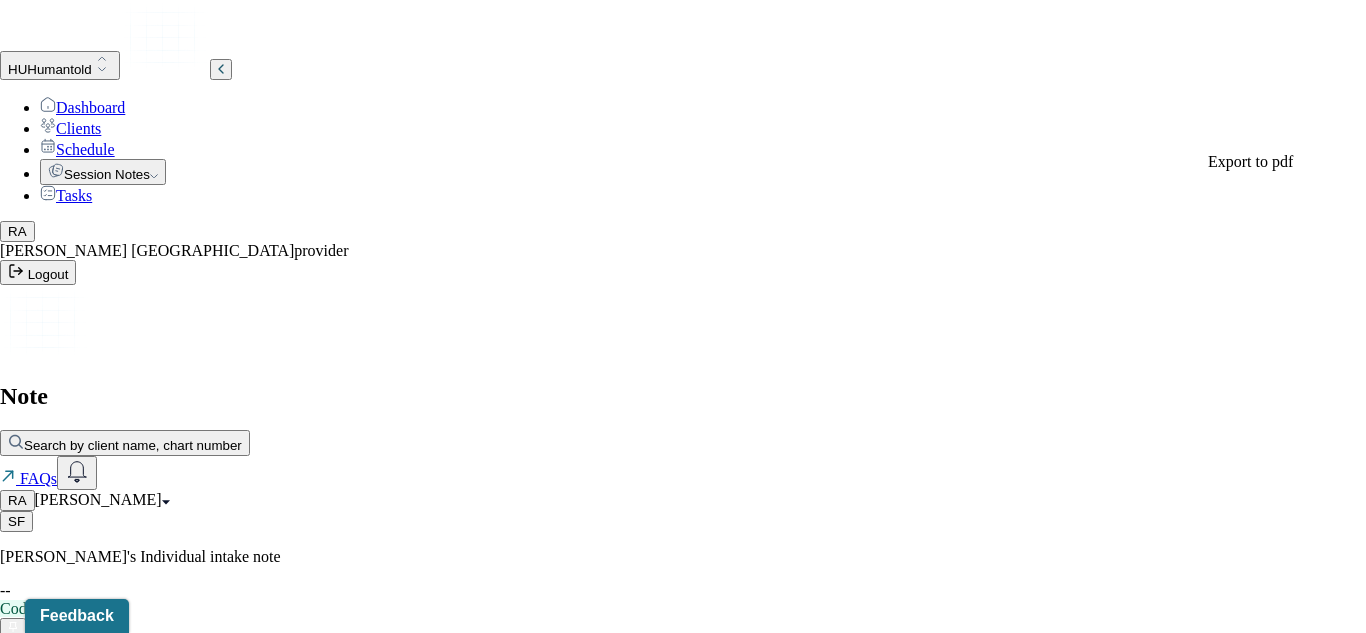 click on "[PERSON_NAME]" at bounding box center [98, 499] 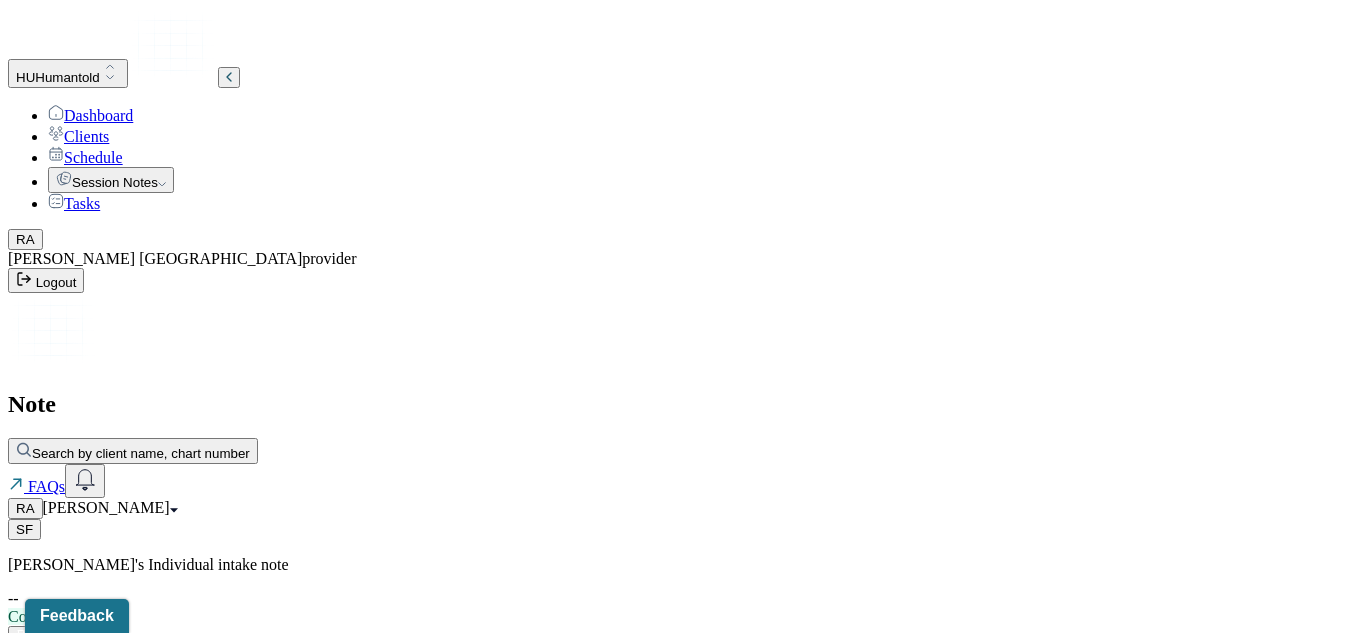 click on "[PERSON_NAME]" at bounding box center (110, 507) 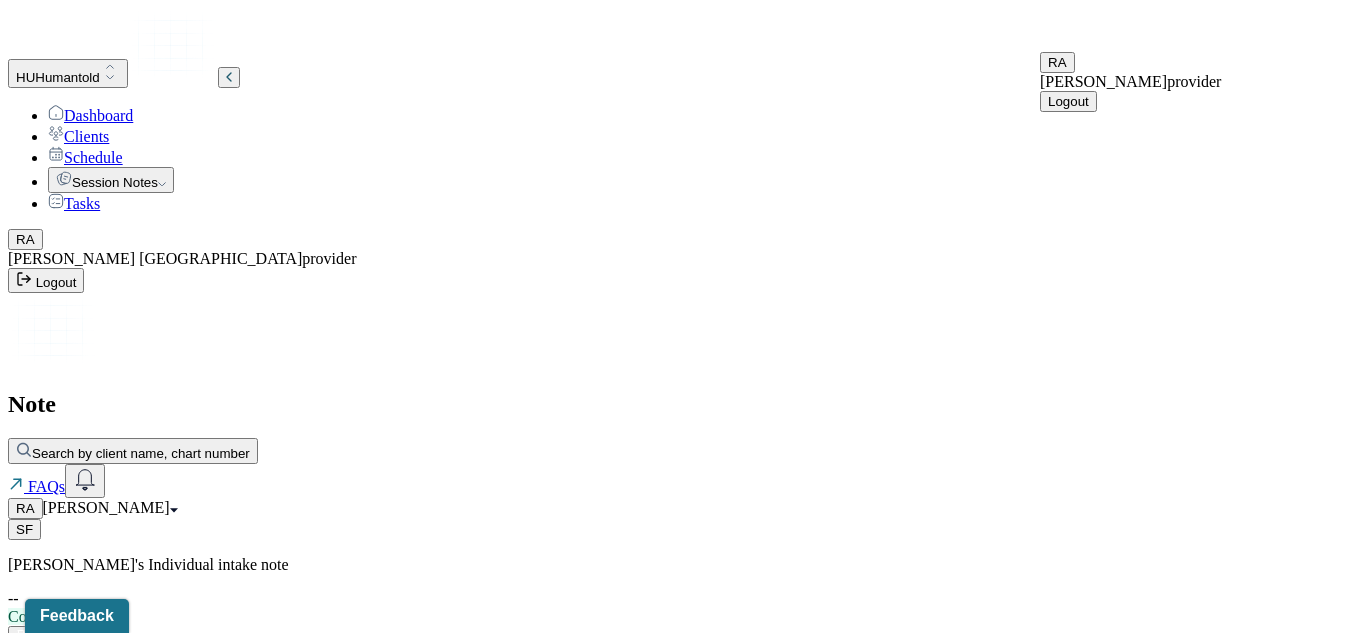 click on "Logout" at bounding box center [1068, 101] 